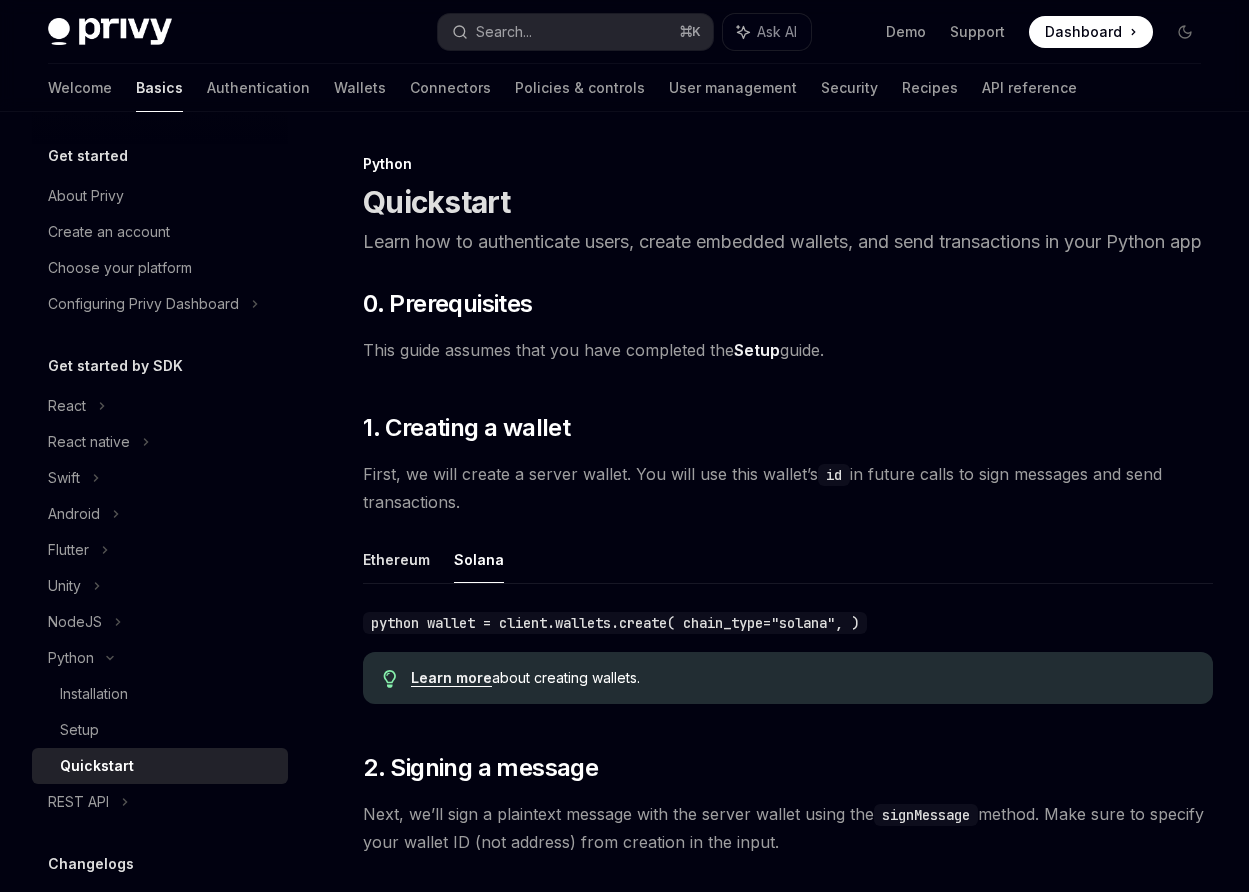 scroll, scrollTop: 0, scrollLeft: 0, axis: both 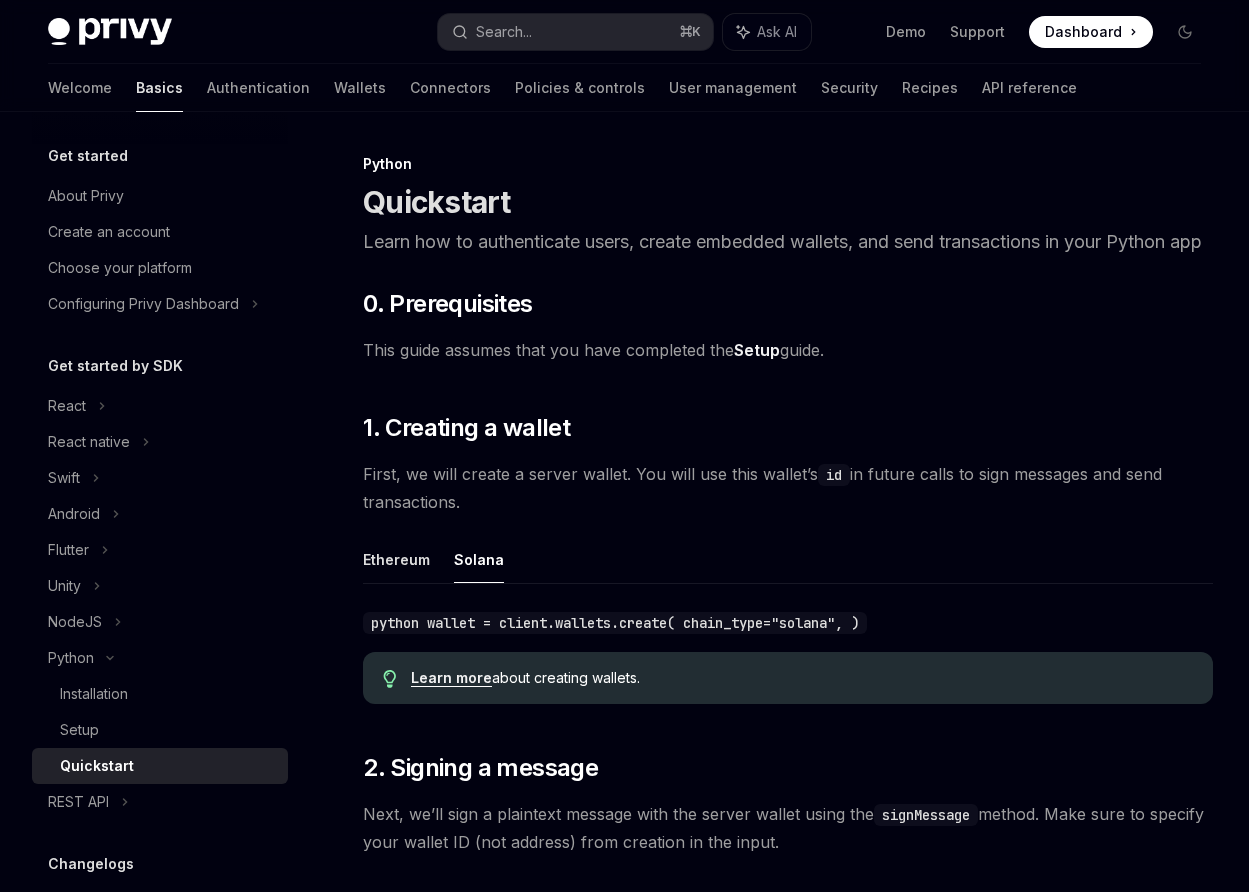 click on "python wallet = client.wallets.create( chain_type="solana", )" at bounding box center [615, 623] 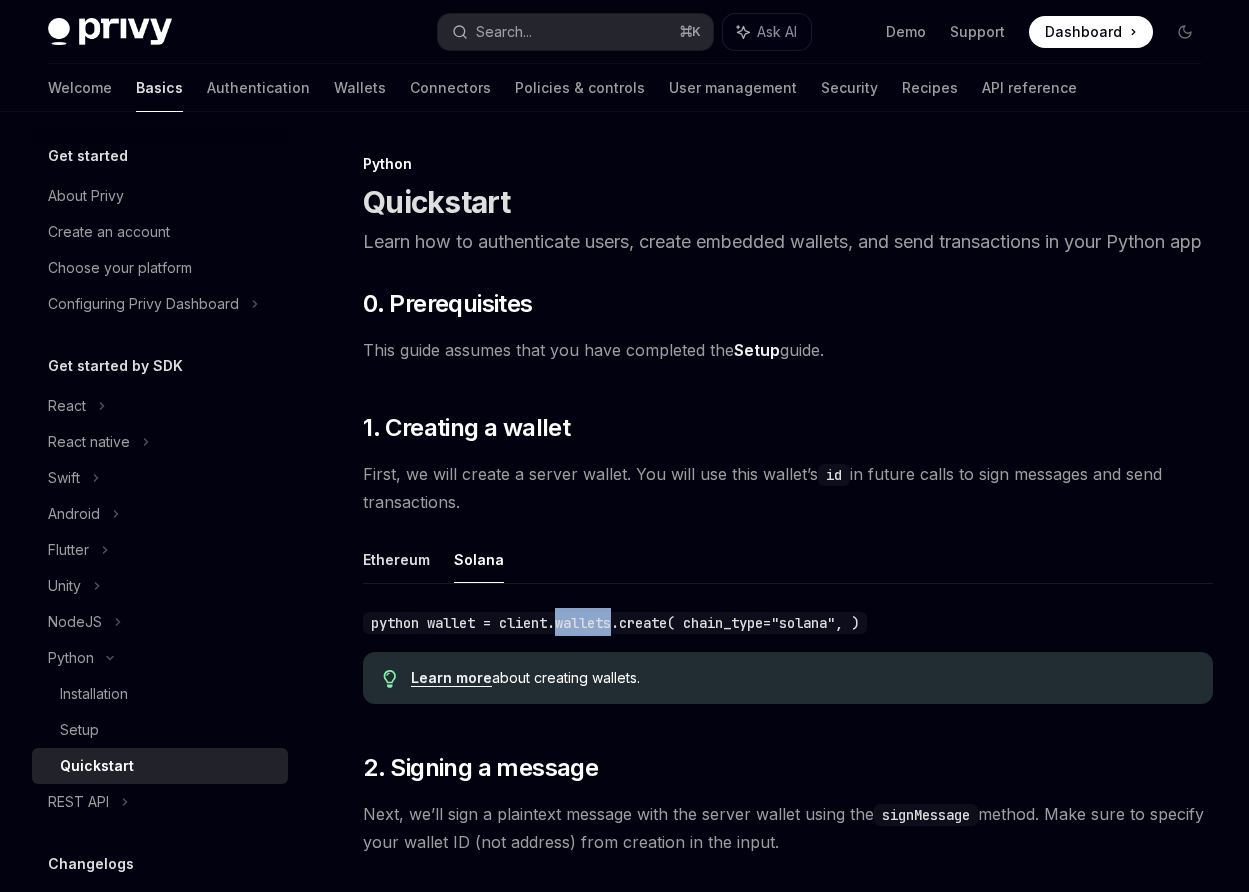 click on "python wallet = client.wallets.create( chain_type="solana", )" at bounding box center (615, 623) 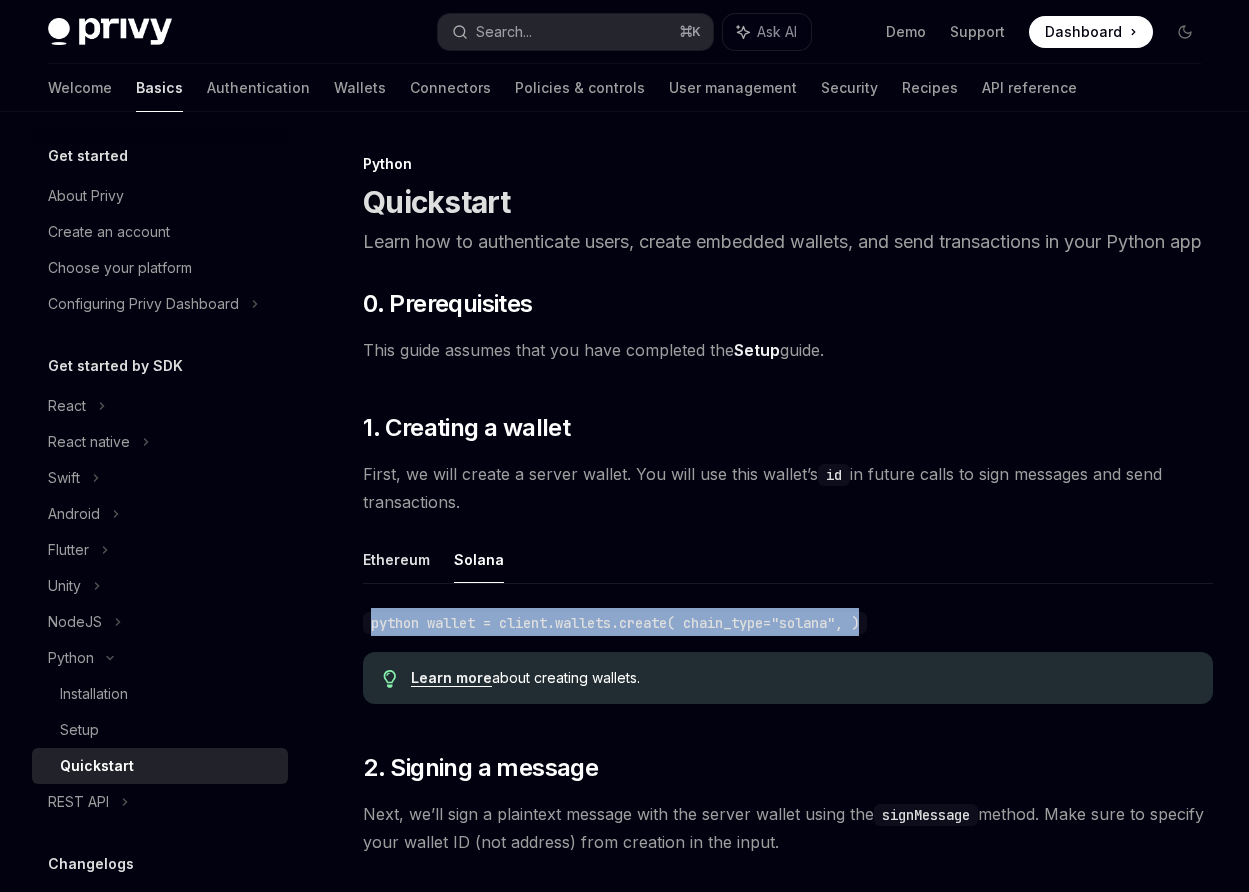 click on "python wallet = client.wallets.create( chain_type="solana", )" at bounding box center [615, 623] 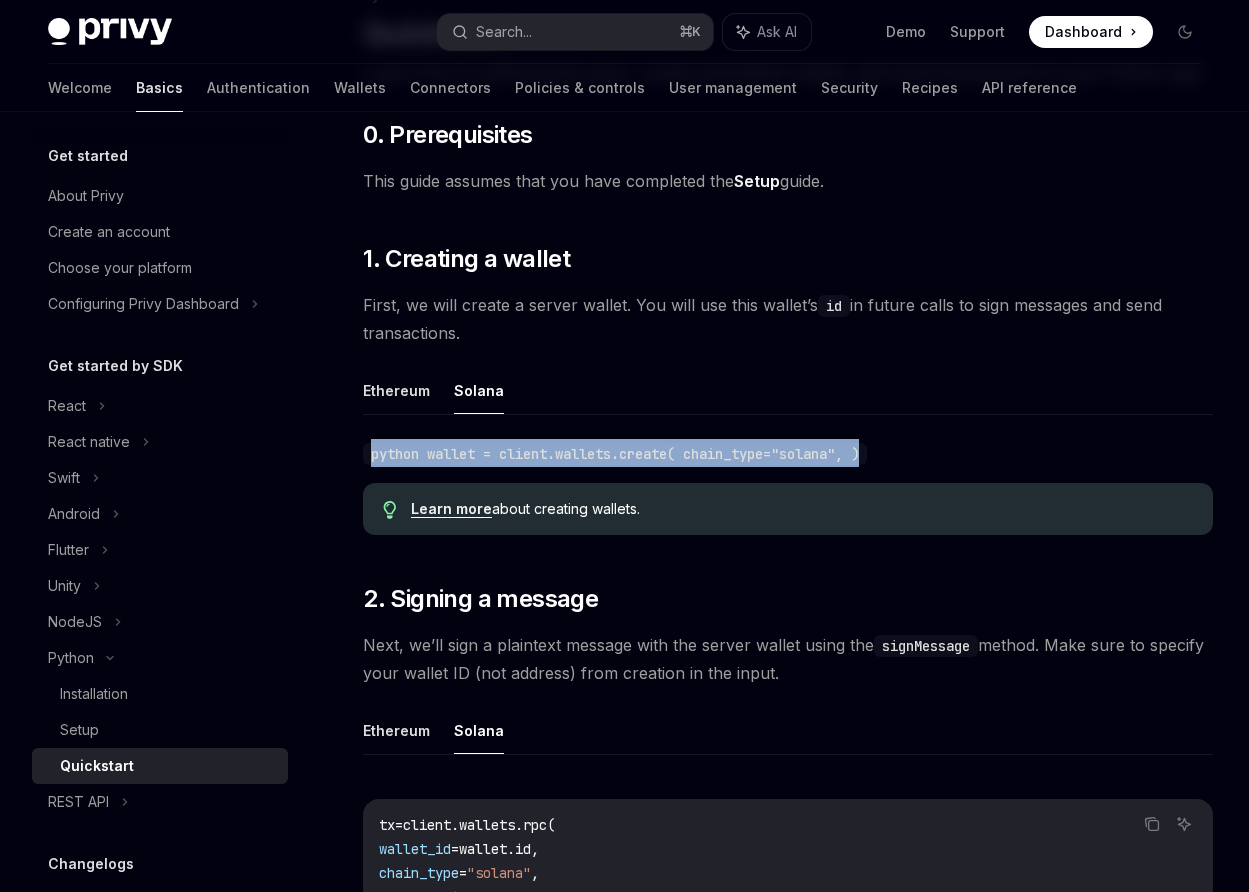 scroll, scrollTop: 171, scrollLeft: 0, axis: vertical 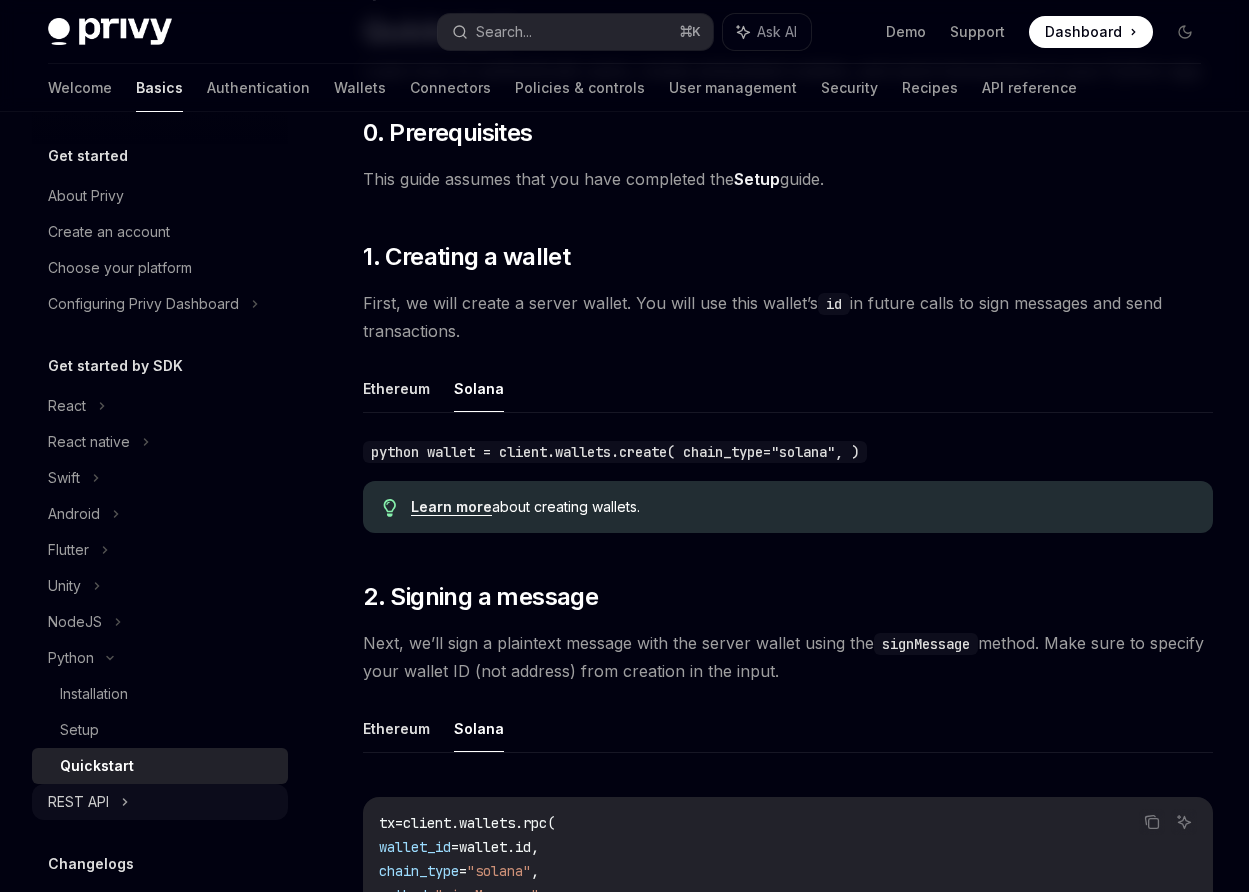 click on "REST API" at bounding box center [78, 802] 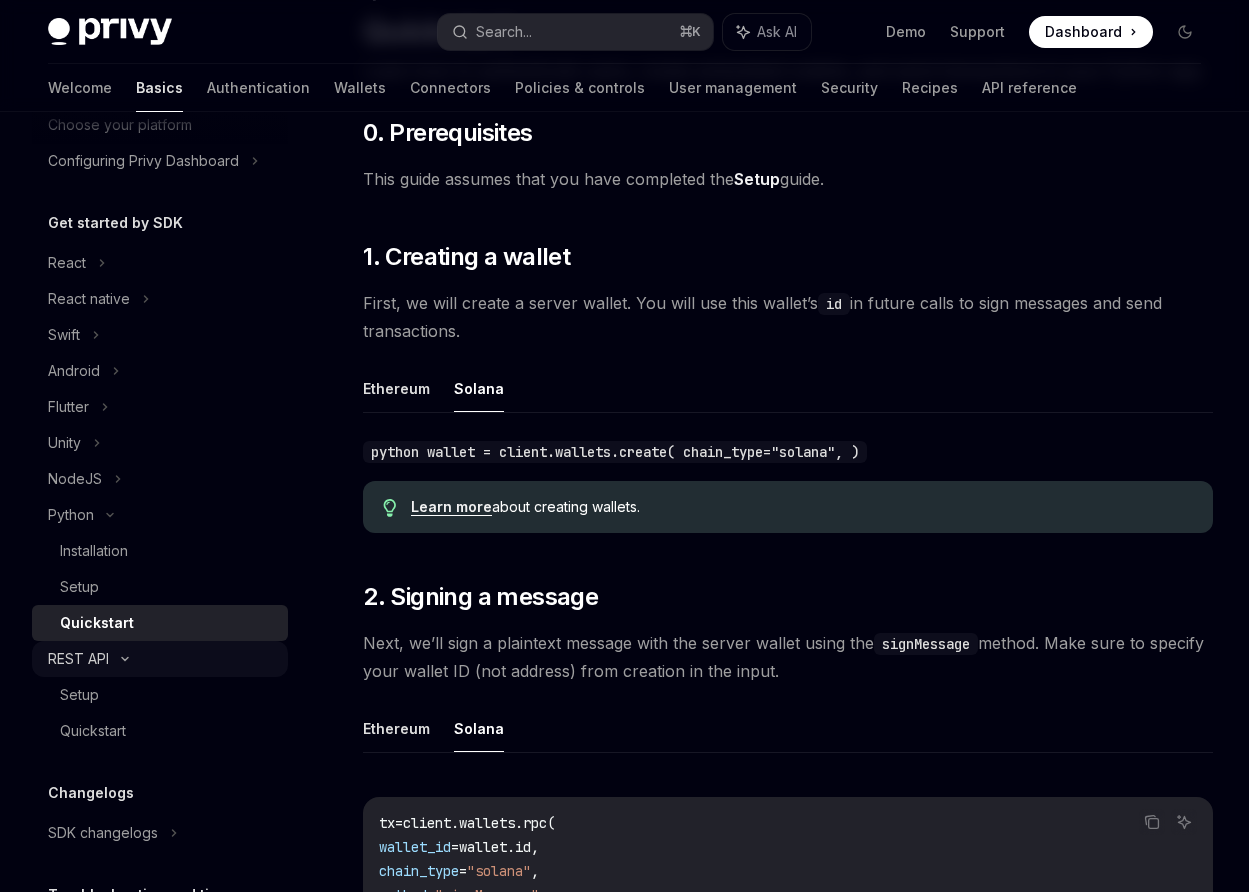 scroll, scrollTop: 148, scrollLeft: 0, axis: vertical 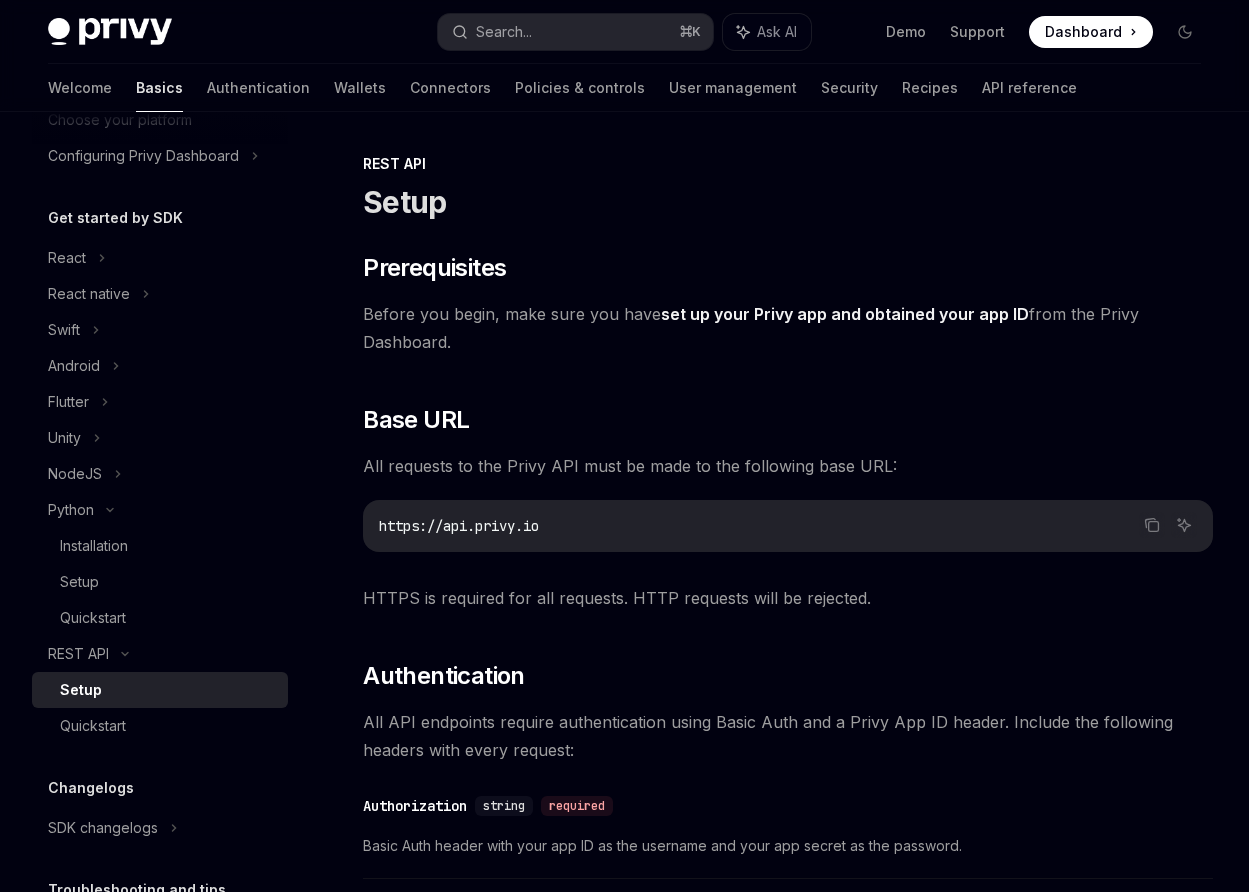 click on "Setup" at bounding box center [168, 690] 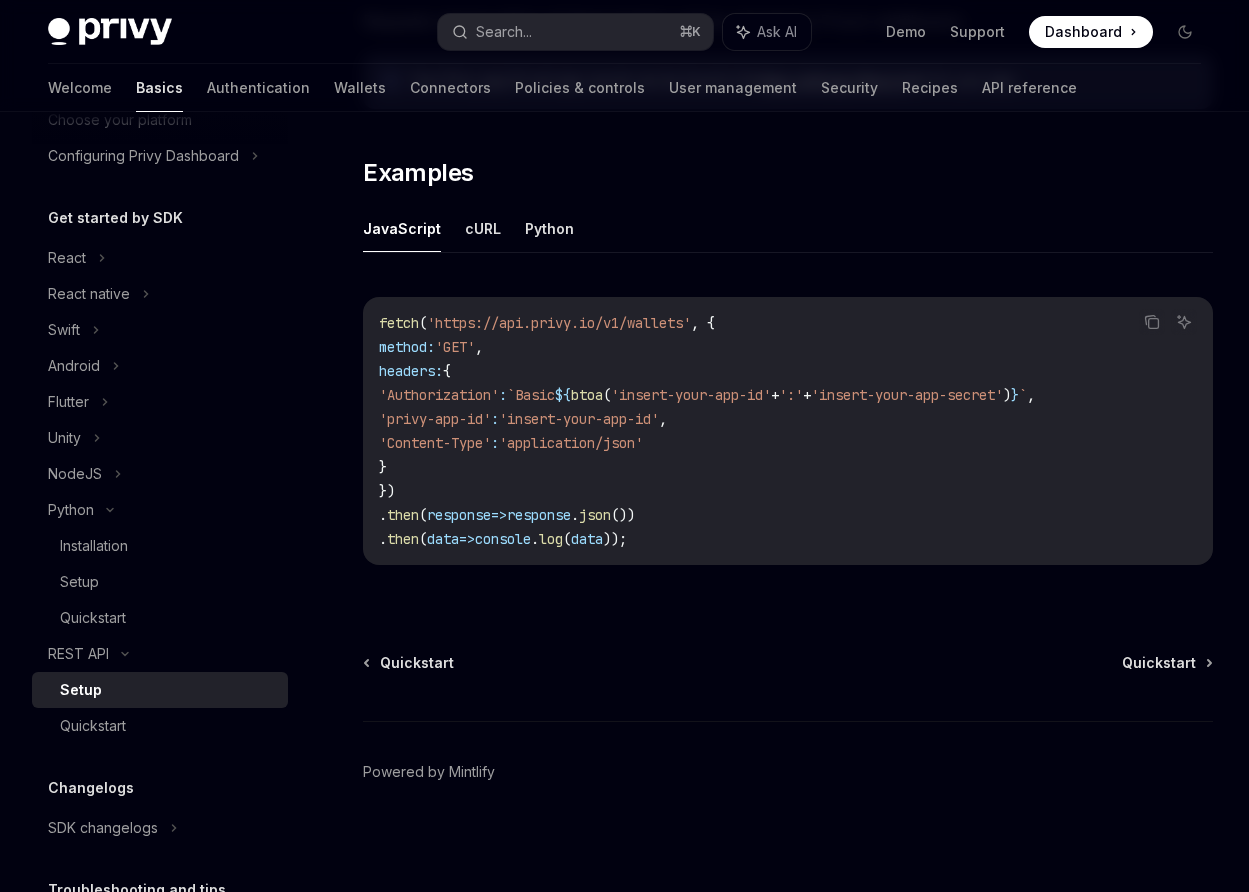 scroll, scrollTop: 999, scrollLeft: 0, axis: vertical 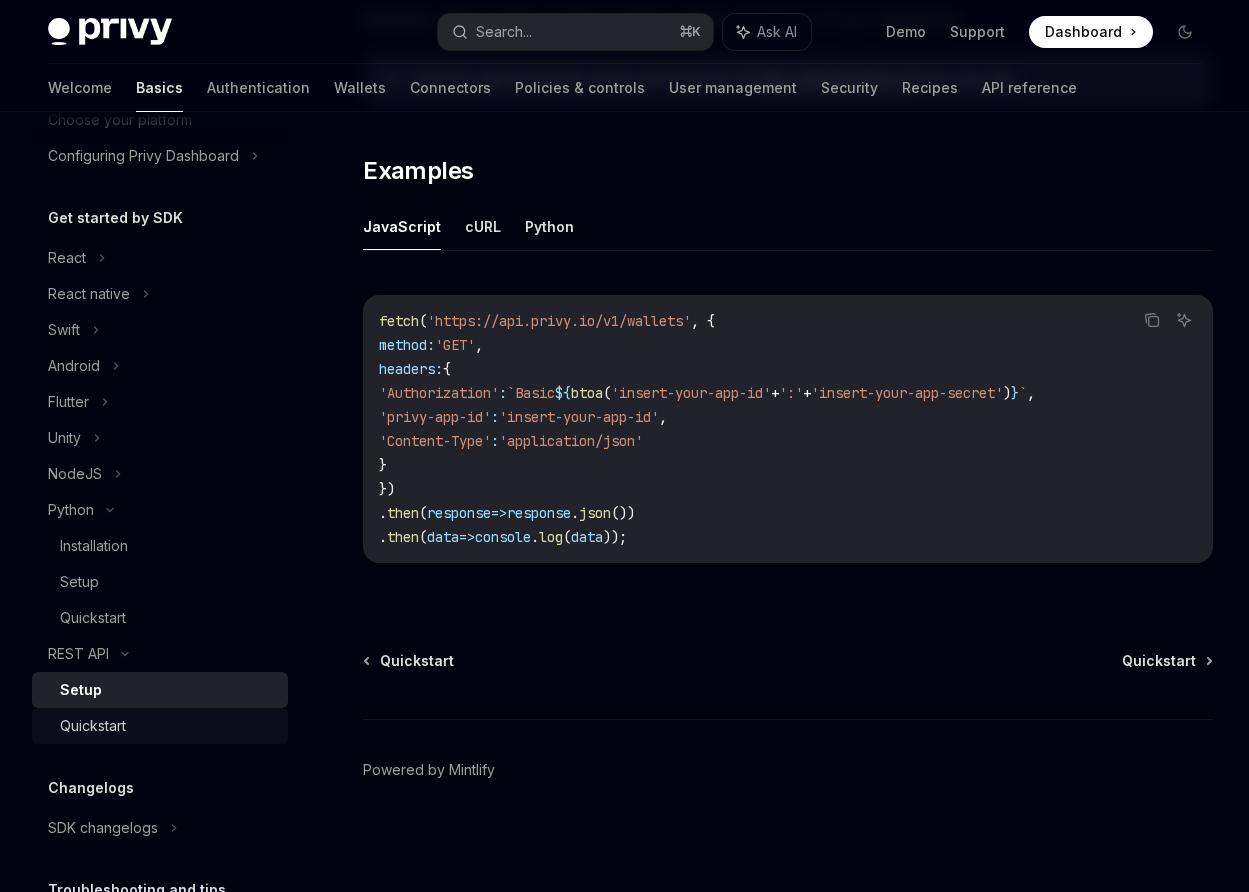 click on "Quickstart" at bounding box center [93, 726] 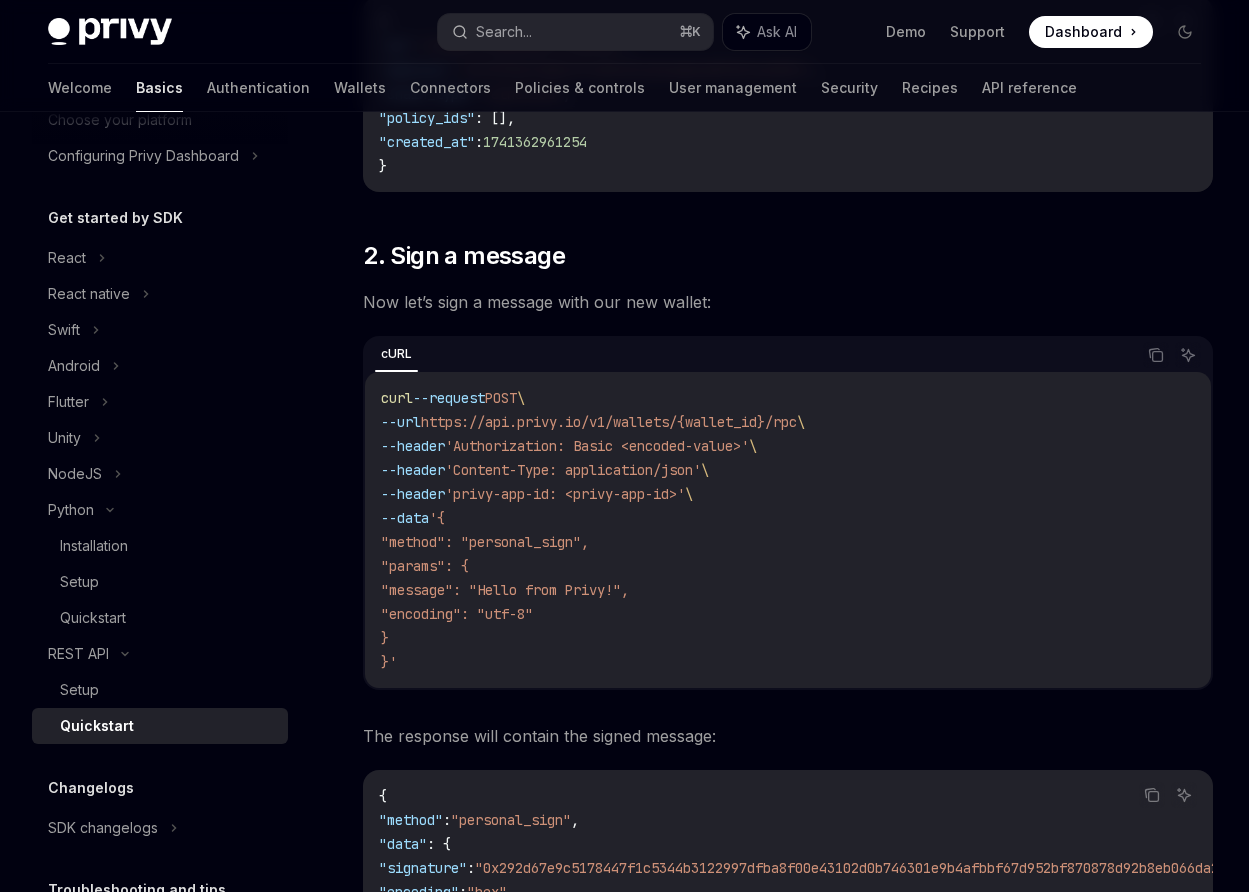 scroll, scrollTop: 996, scrollLeft: 0, axis: vertical 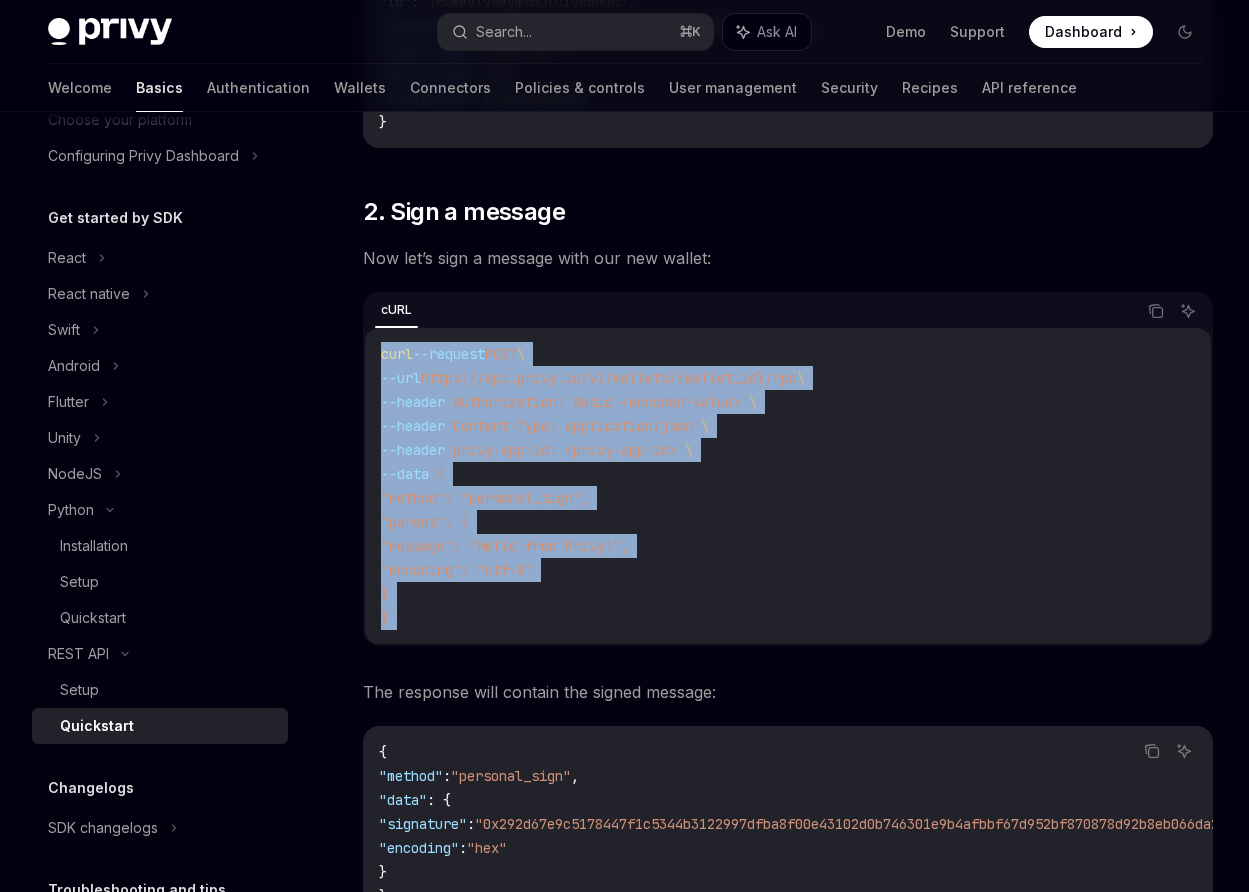 drag, startPoint x: 408, startPoint y: 626, endPoint x: 382, endPoint y: 355, distance: 272.2444 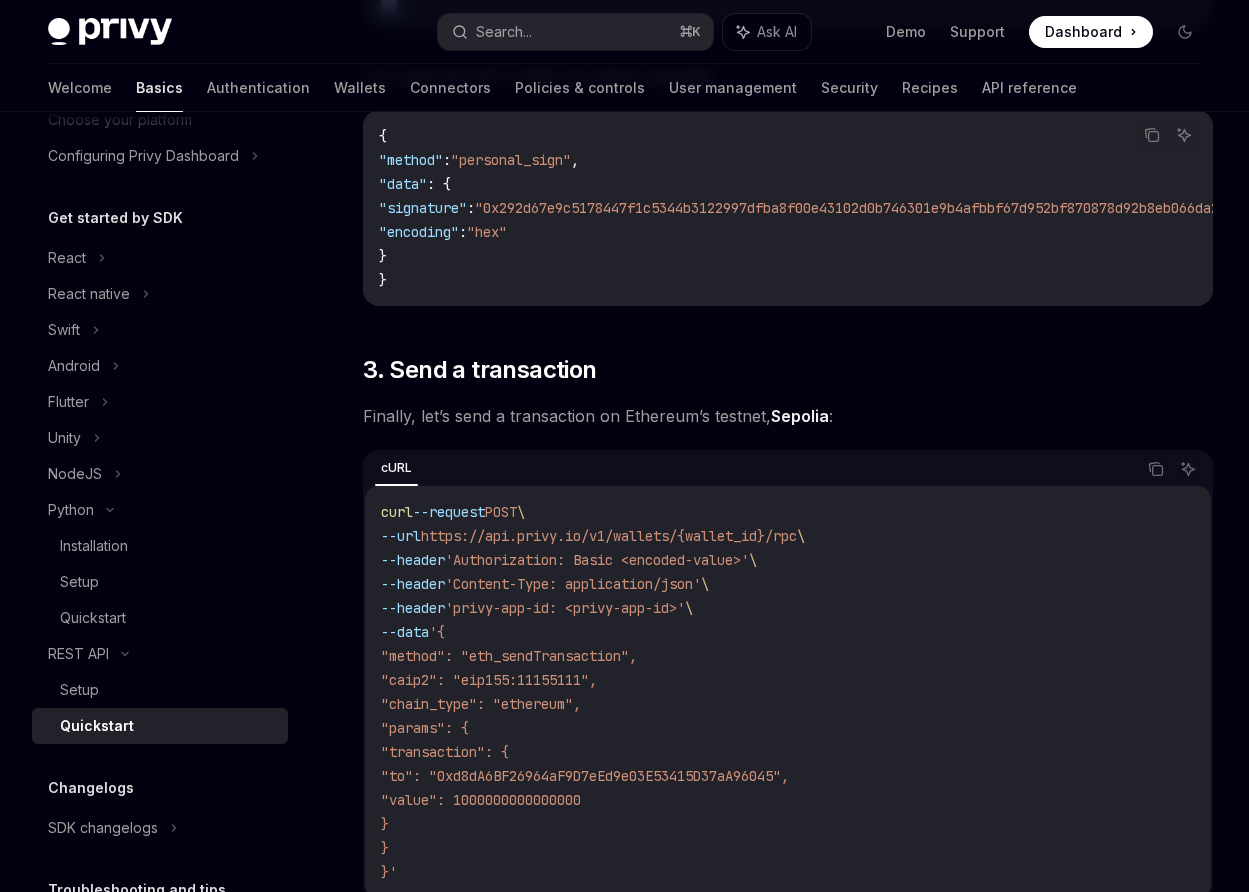 scroll, scrollTop: 1630, scrollLeft: 0, axis: vertical 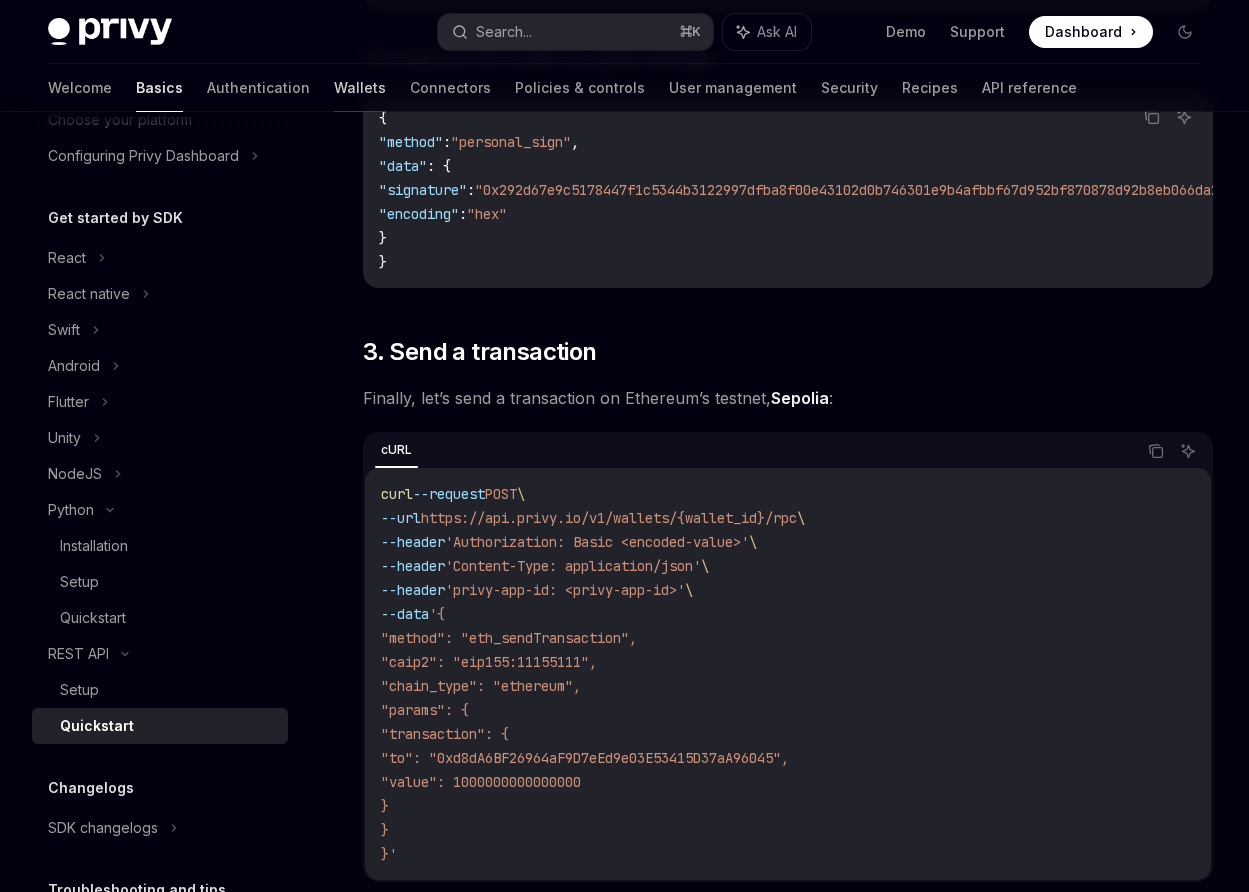 click on "Wallets" at bounding box center [360, 88] 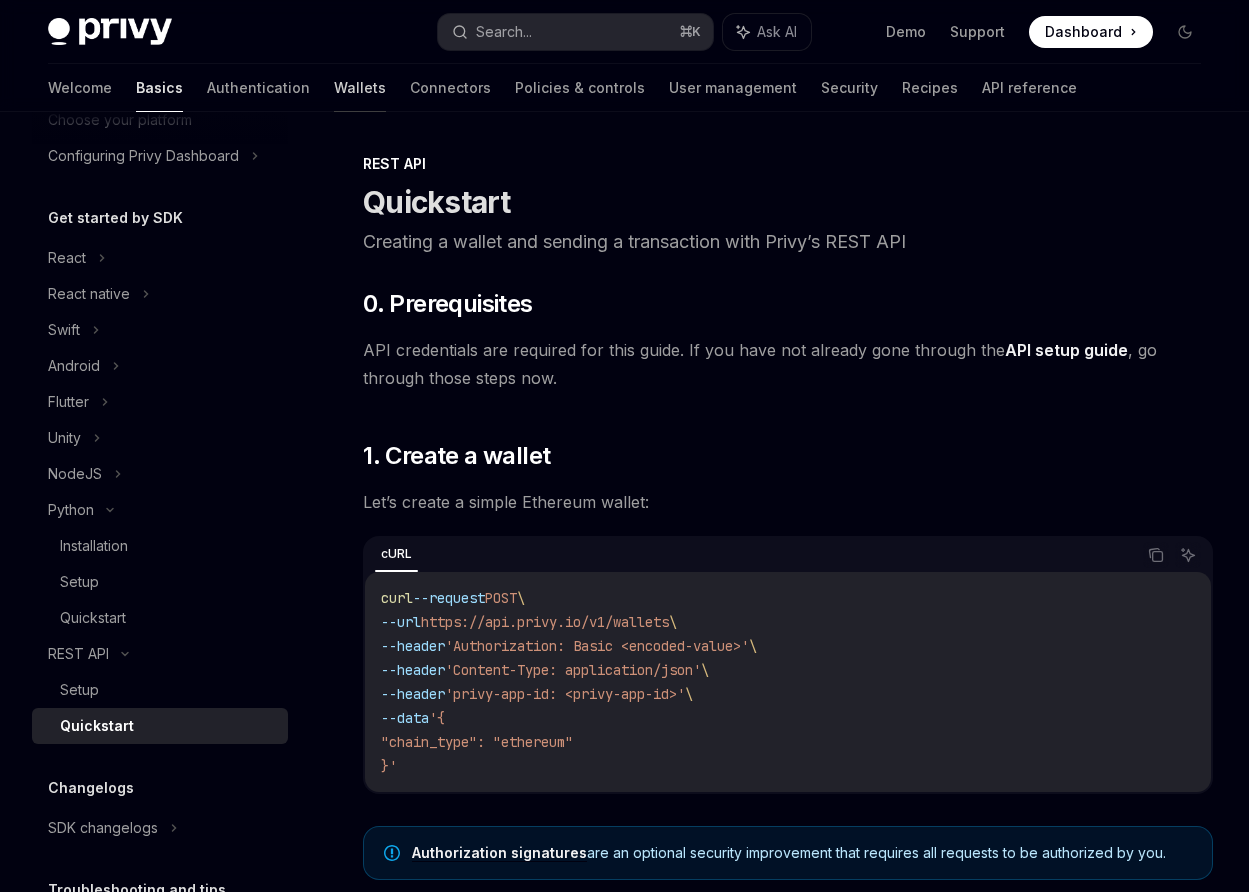 scroll, scrollTop: 0, scrollLeft: 0, axis: both 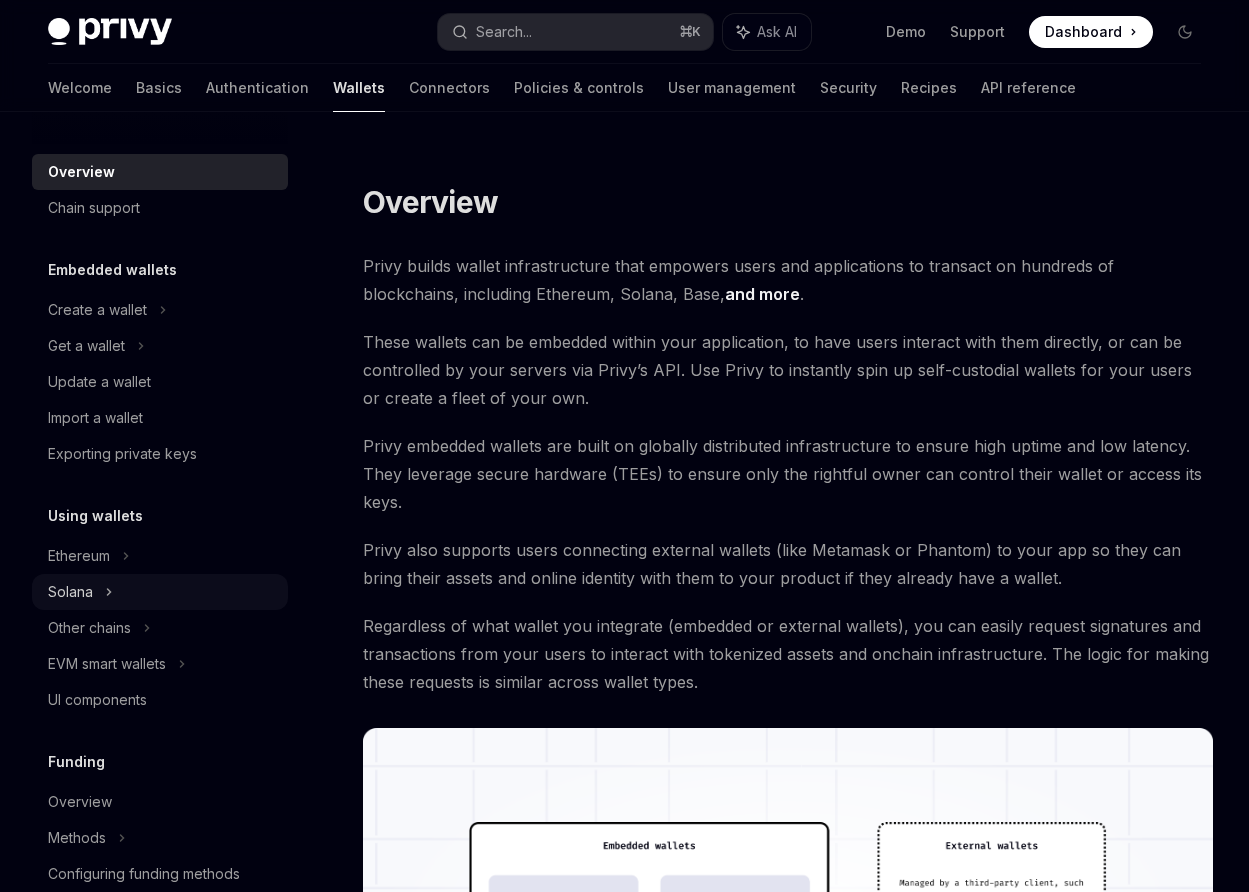 click on "Solana" at bounding box center (160, 346) 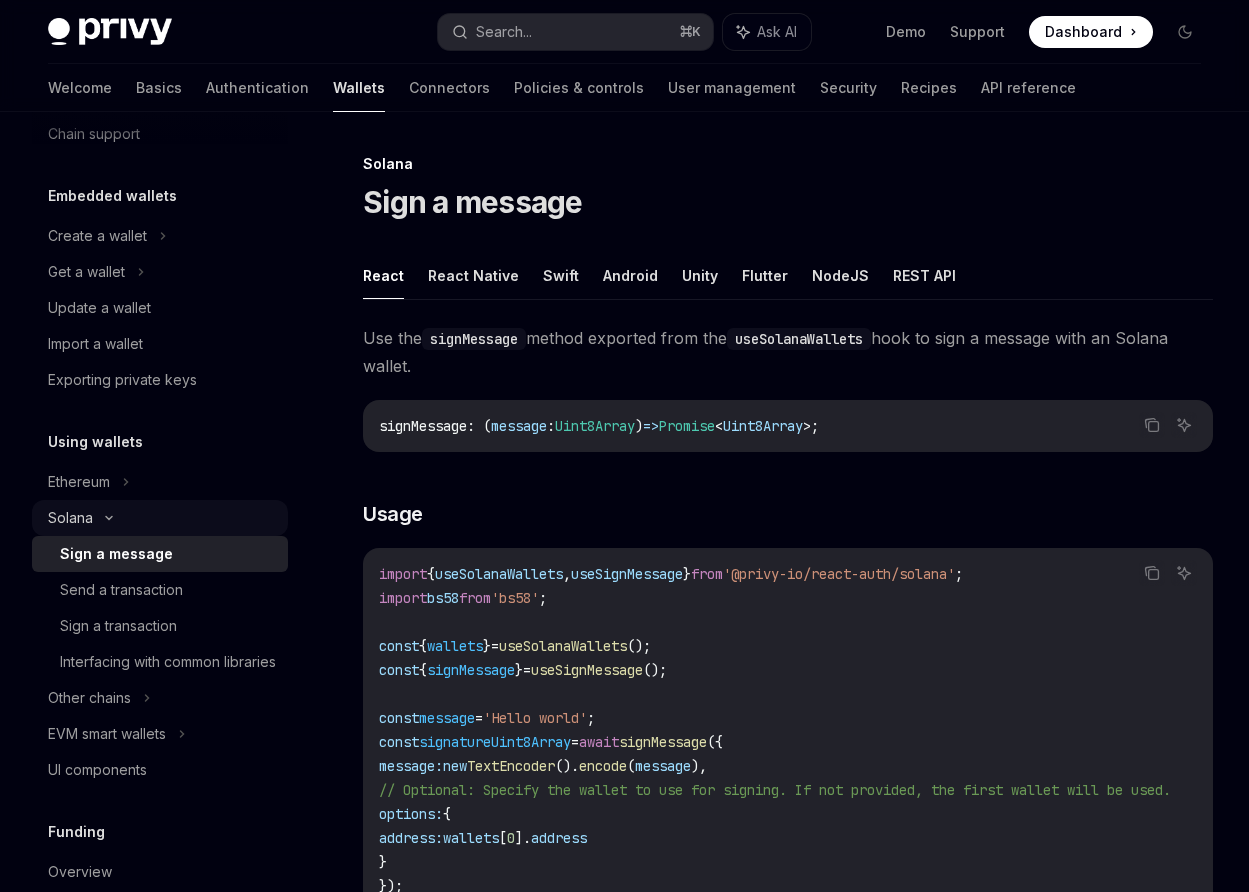 scroll, scrollTop: 88, scrollLeft: 0, axis: vertical 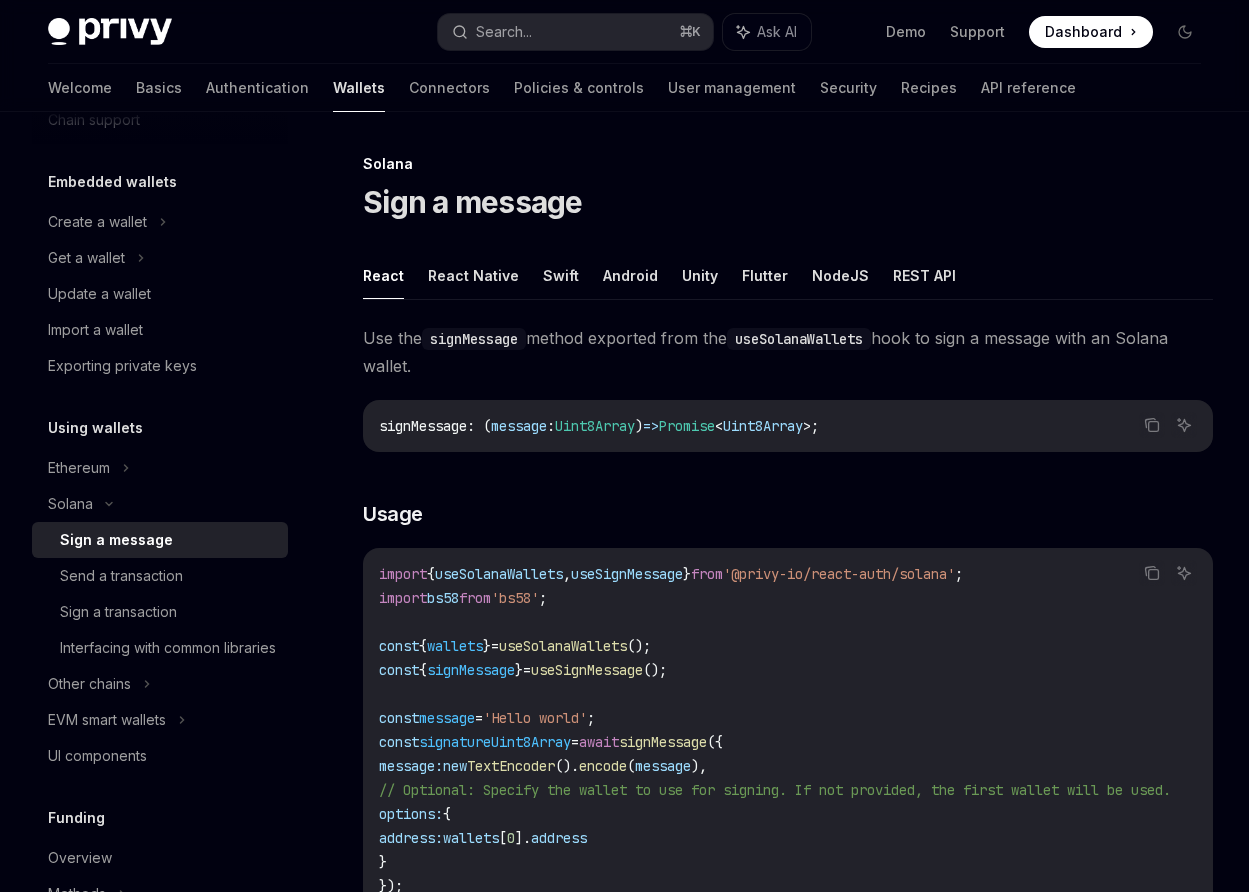 click on "Sign a message" at bounding box center [168, 540] 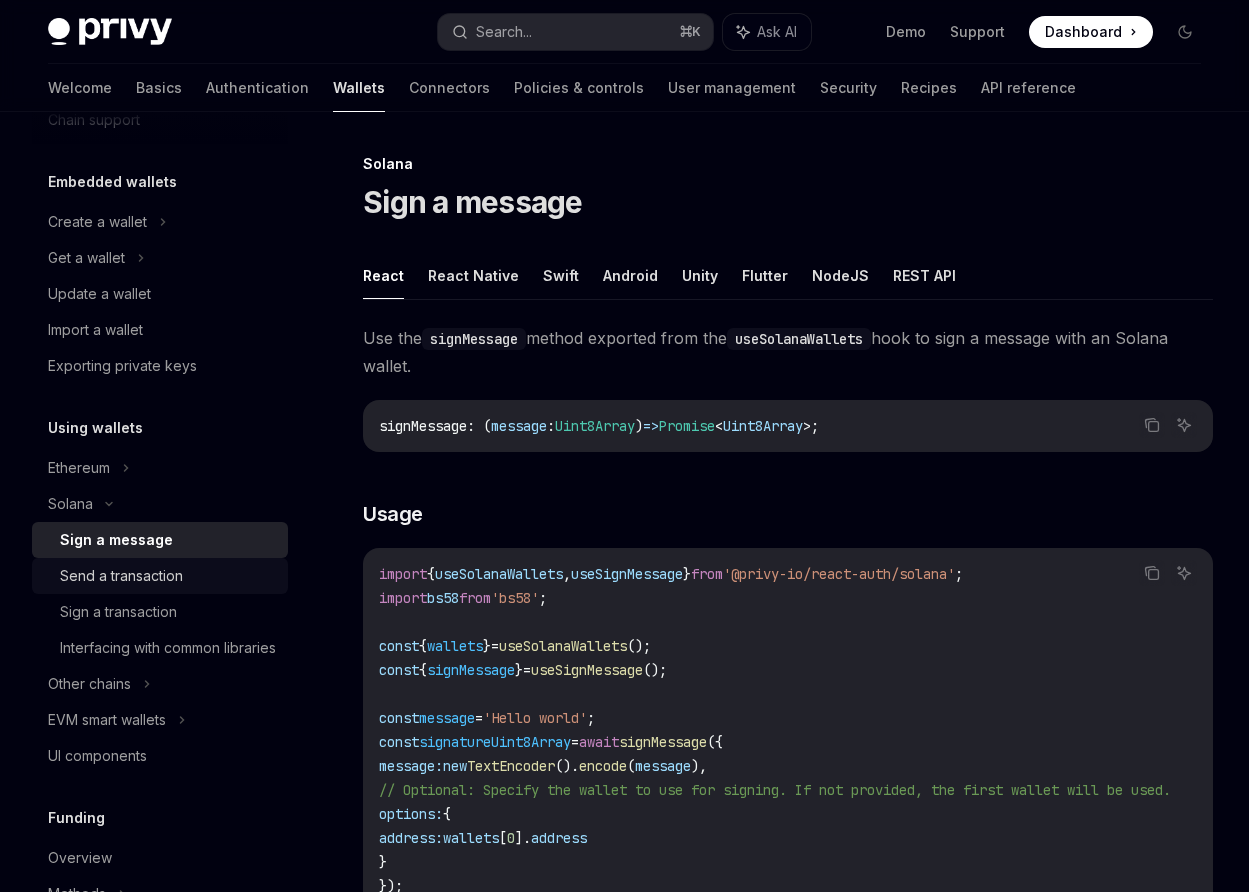click on "Send a transaction" at bounding box center (168, 576) 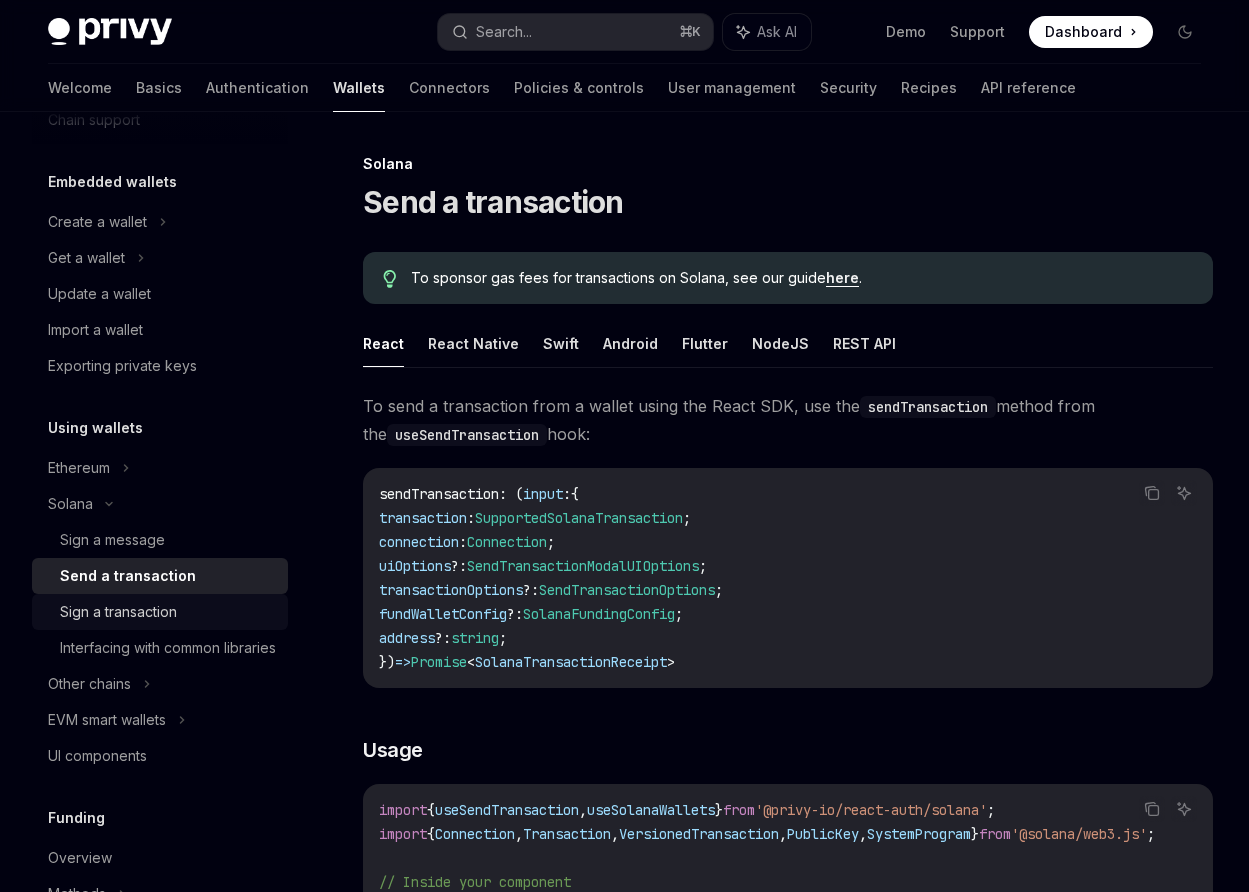 click on "Sign a transaction" at bounding box center [118, 612] 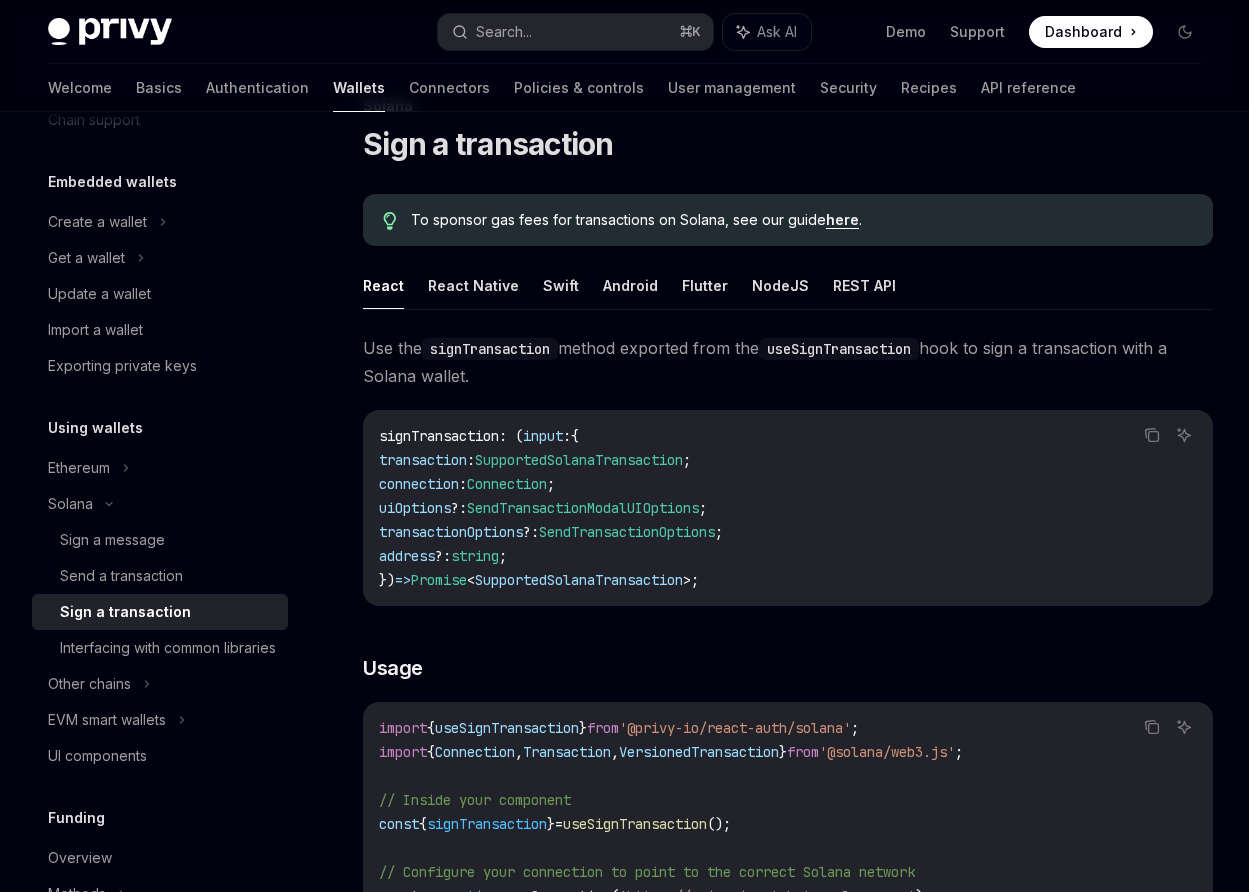 scroll, scrollTop: 60, scrollLeft: 0, axis: vertical 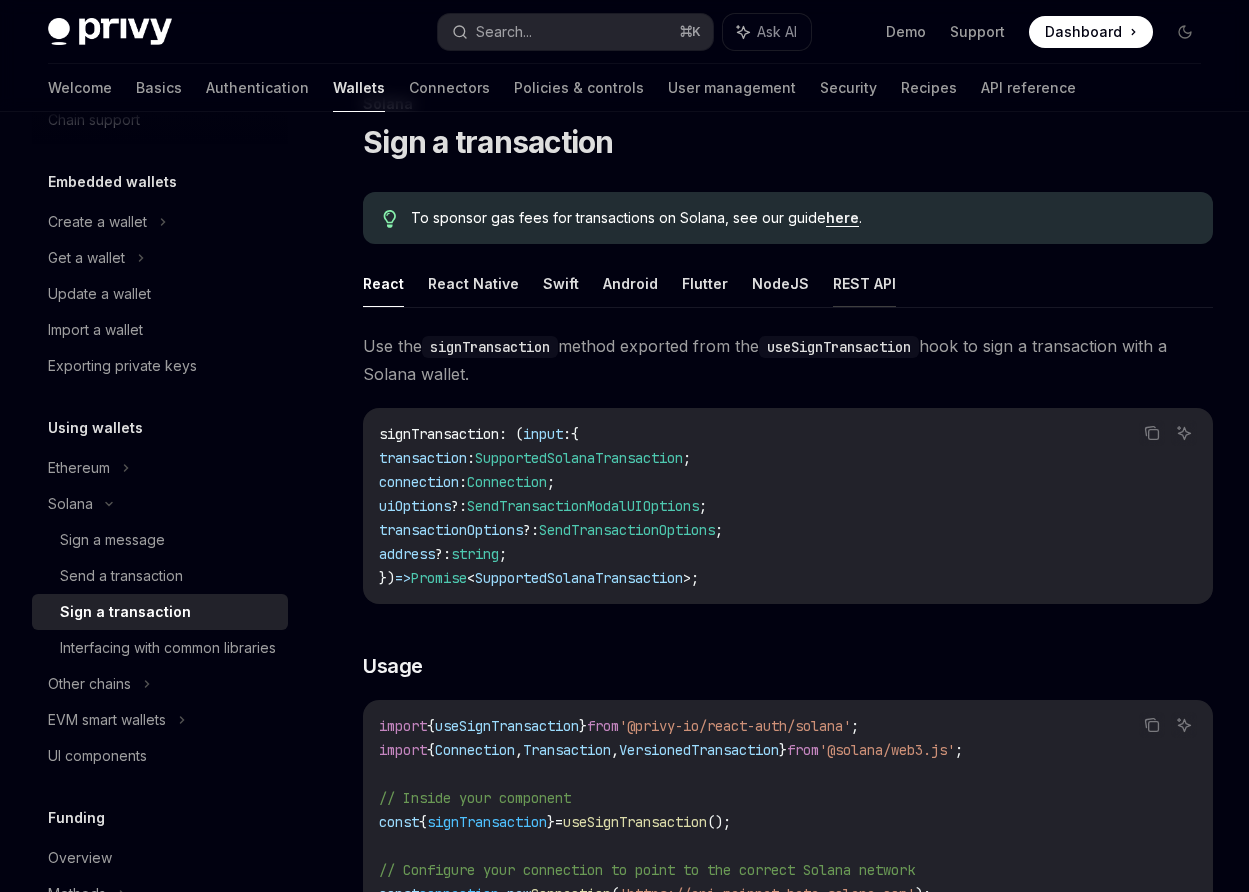 click on "REST API" at bounding box center (864, 283) 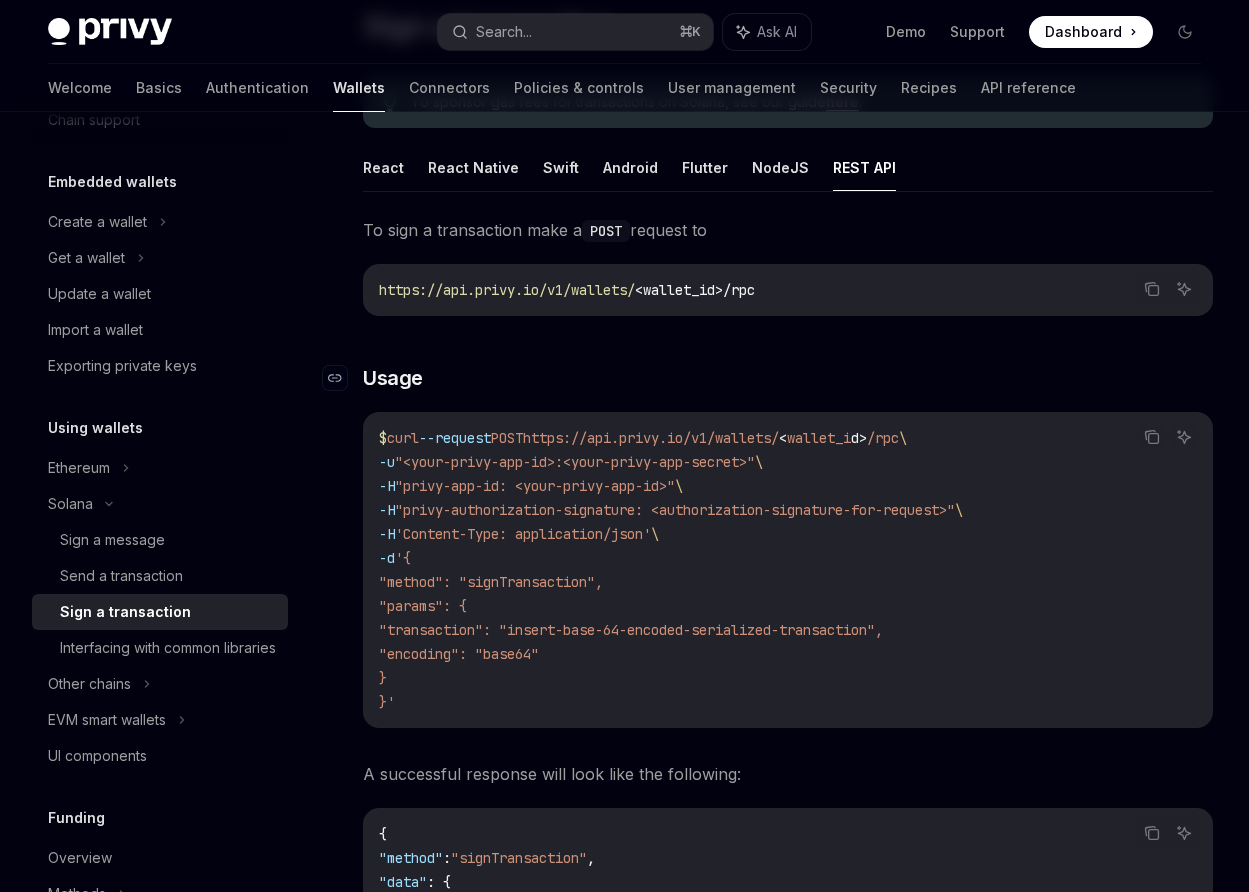 scroll, scrollTop: 194, scrollLeft: 0, axis: vertical 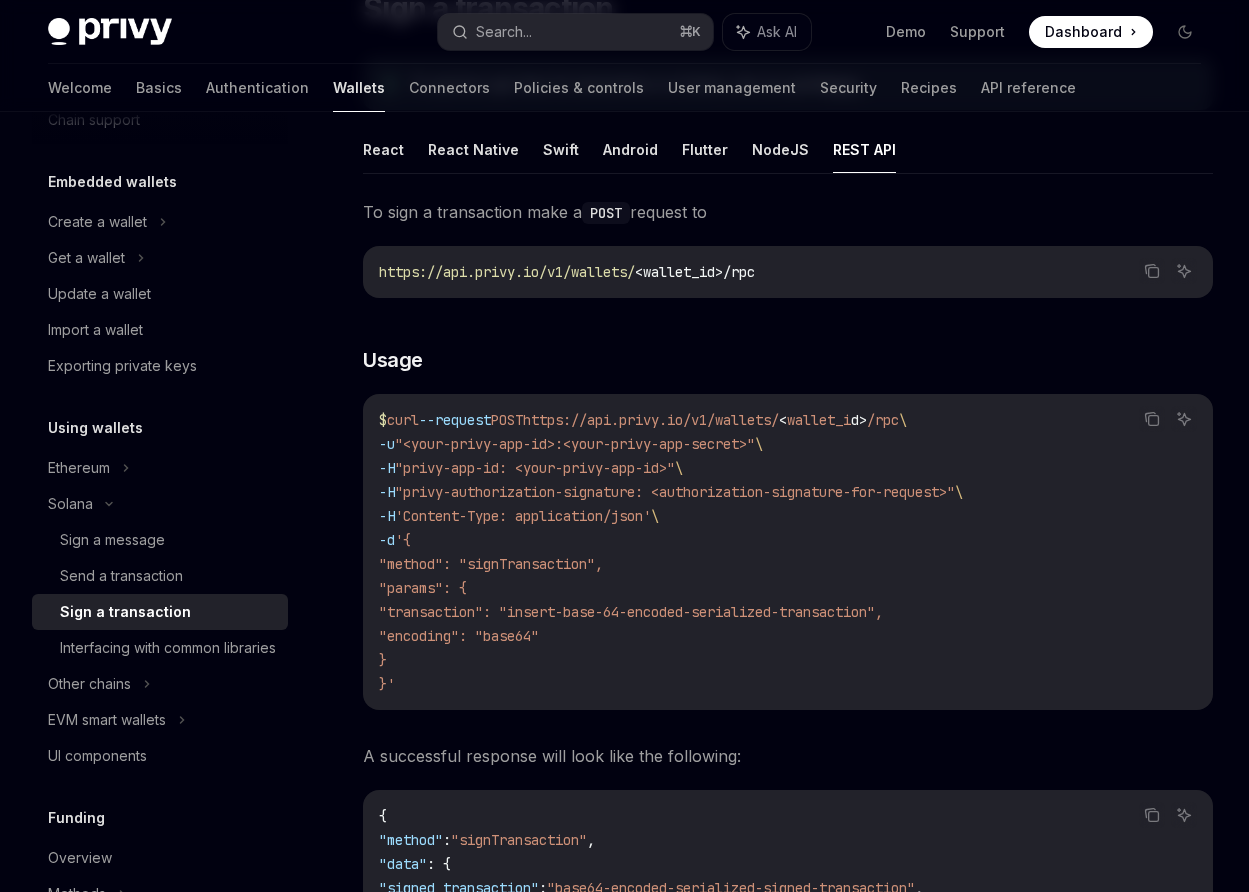 drag, startPoint x: 444, startPoint y: 684, endPoint x: 399, endPoint y: 425, distance: 262.8802 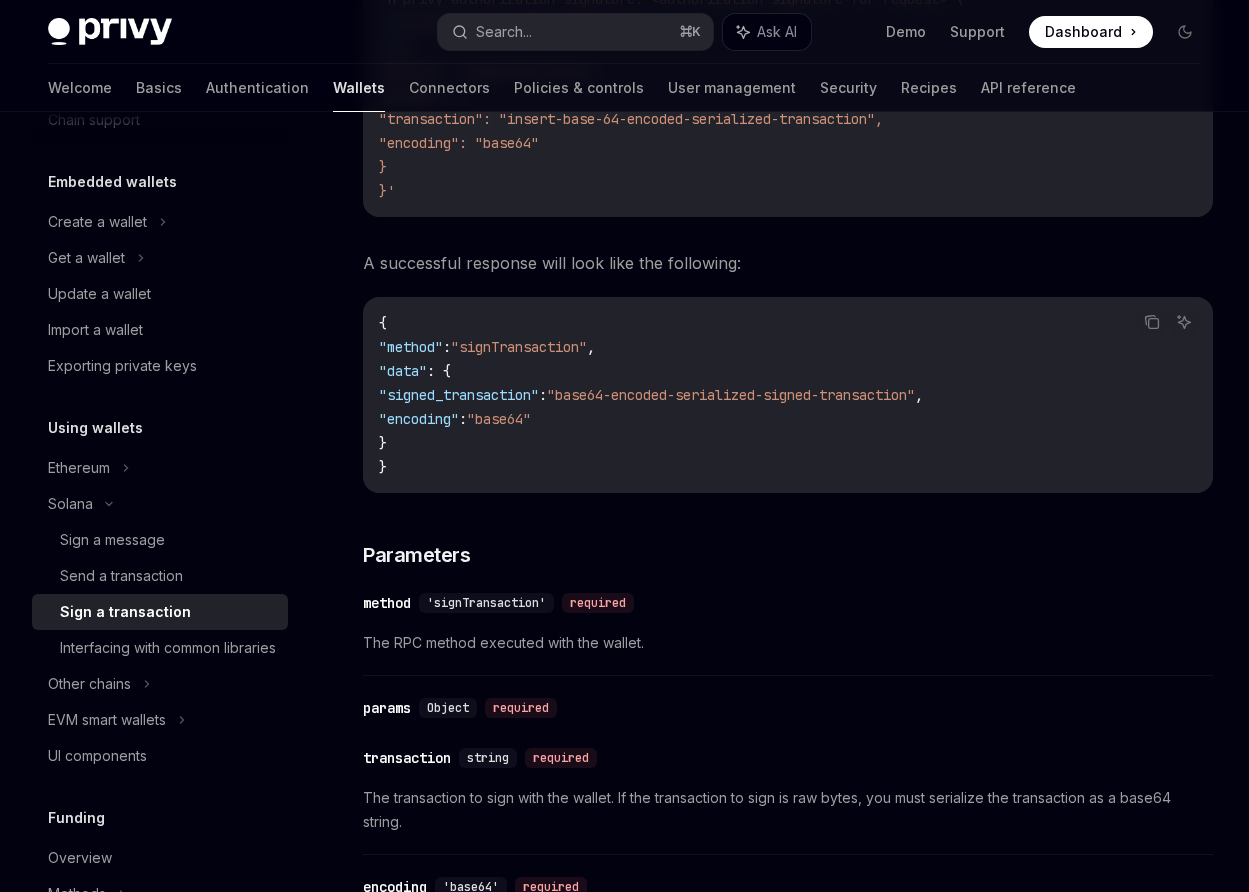 scroll, scrollTop: 683, scrollLeft: 0, axis: vertical 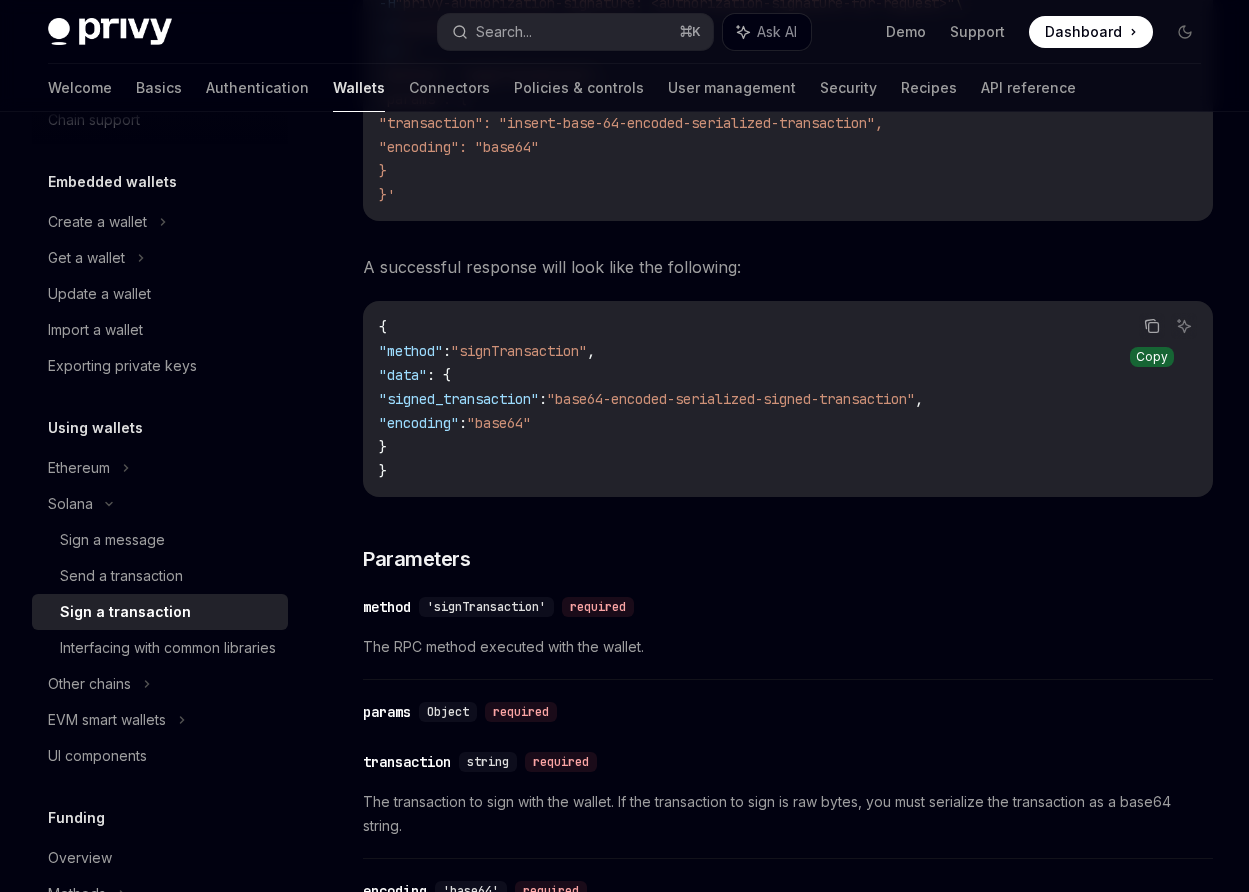 click 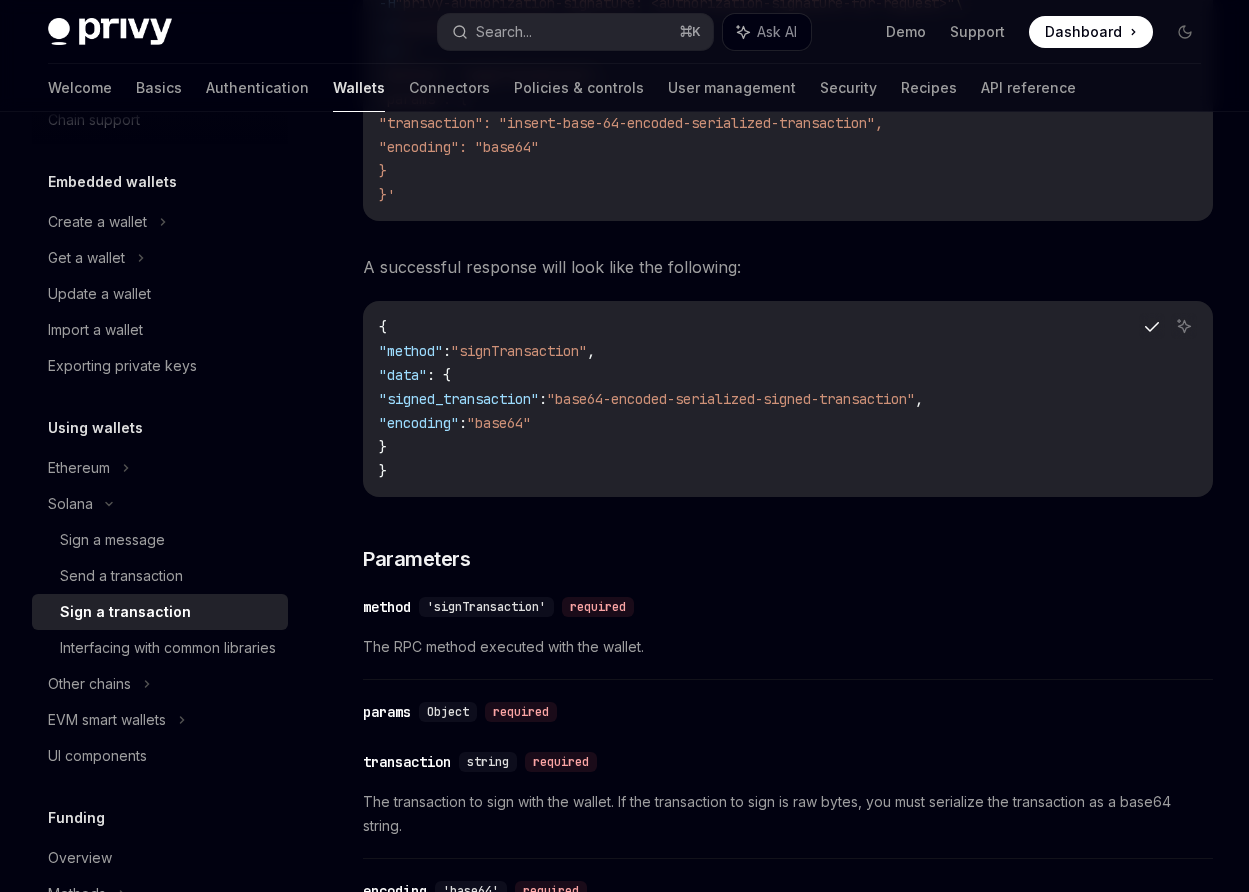 type 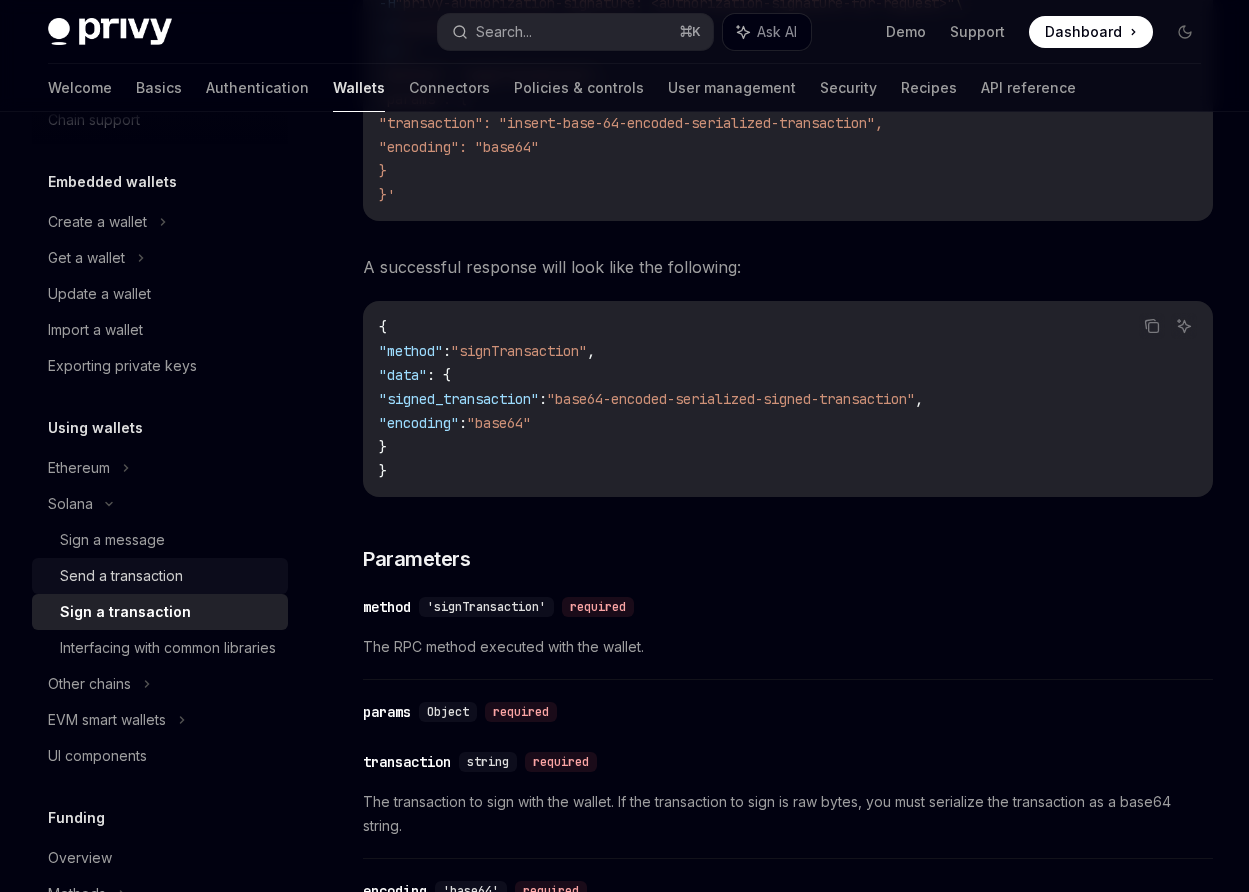 click on "Send a transaction" at bounding box center (121, 576) 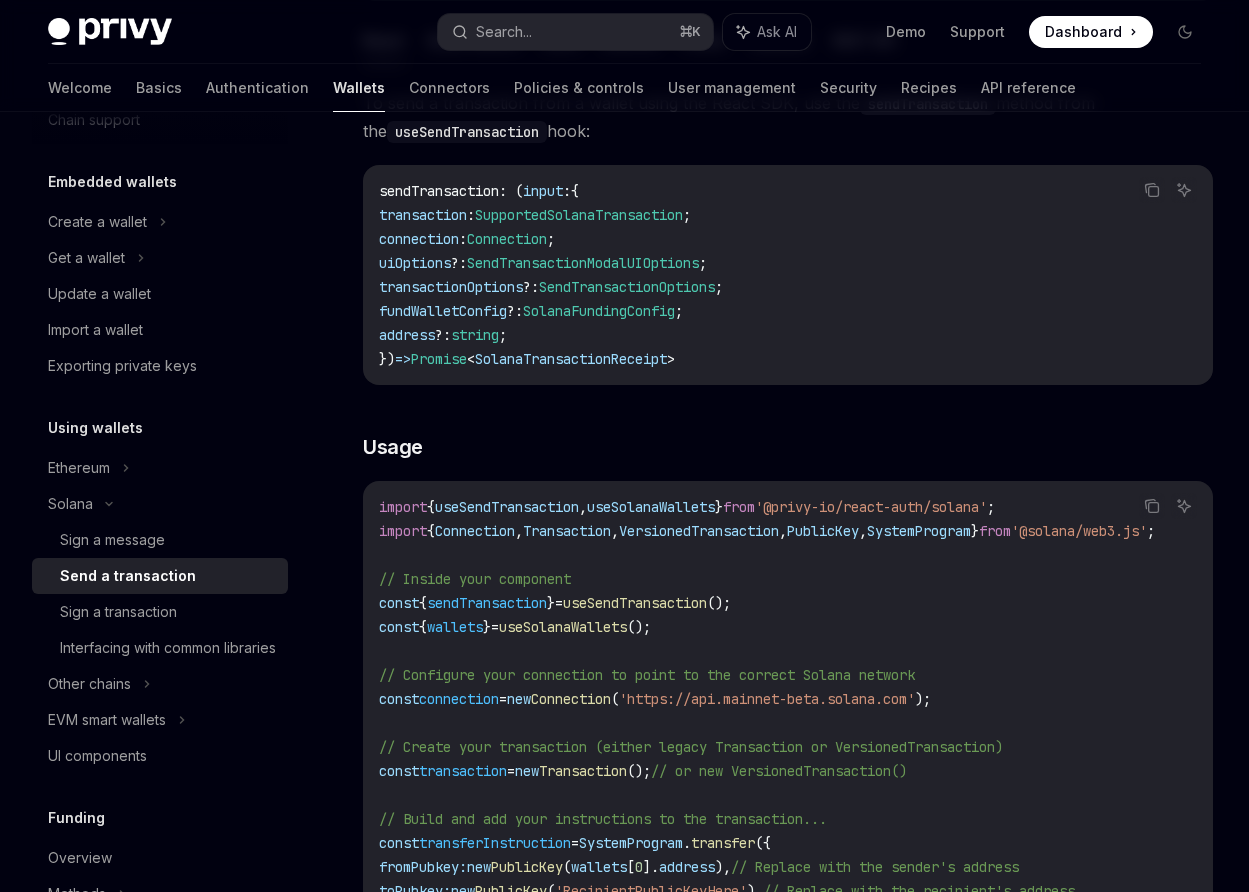 scroll, scrollTop: 144, scrollLeft: 0, axis: vertical 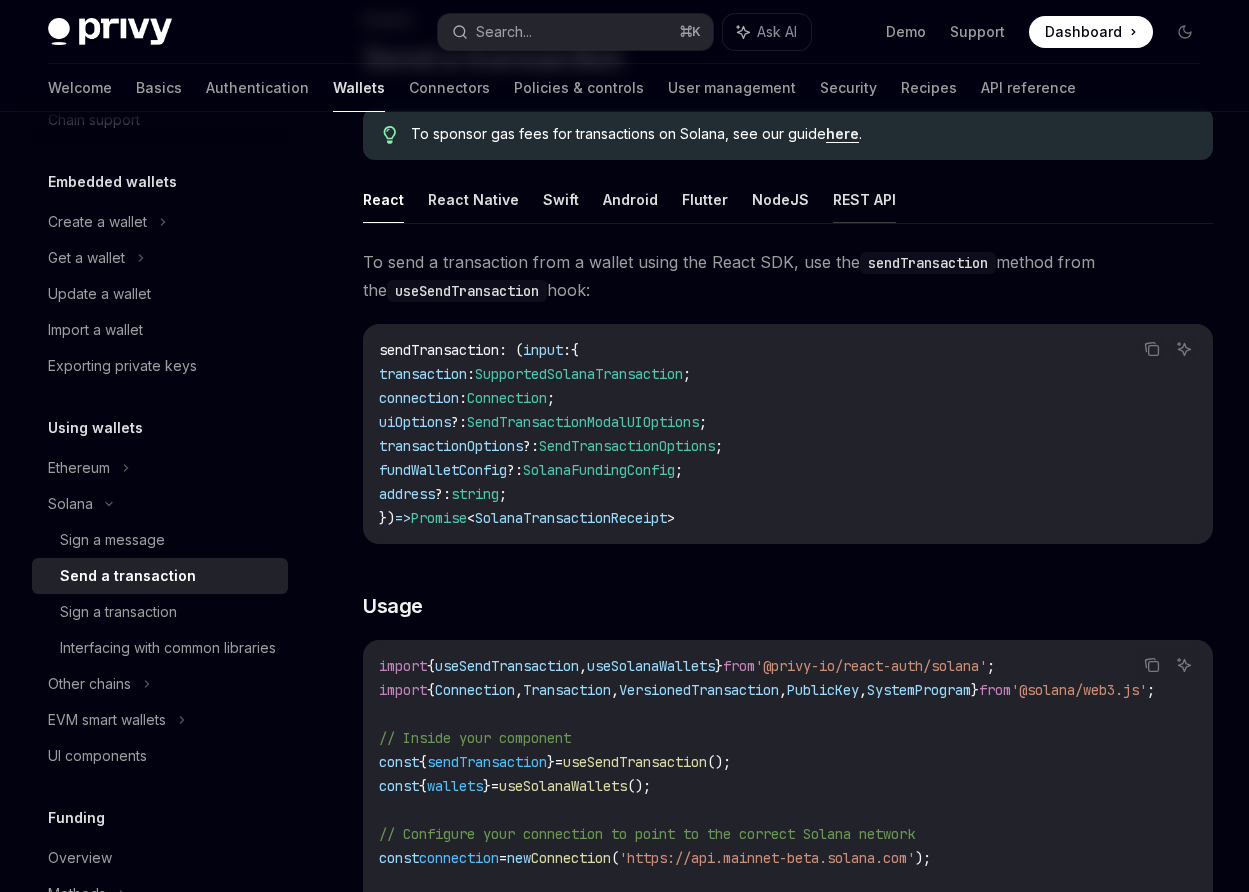 click on "REST API" at bounding box center (864, 199) 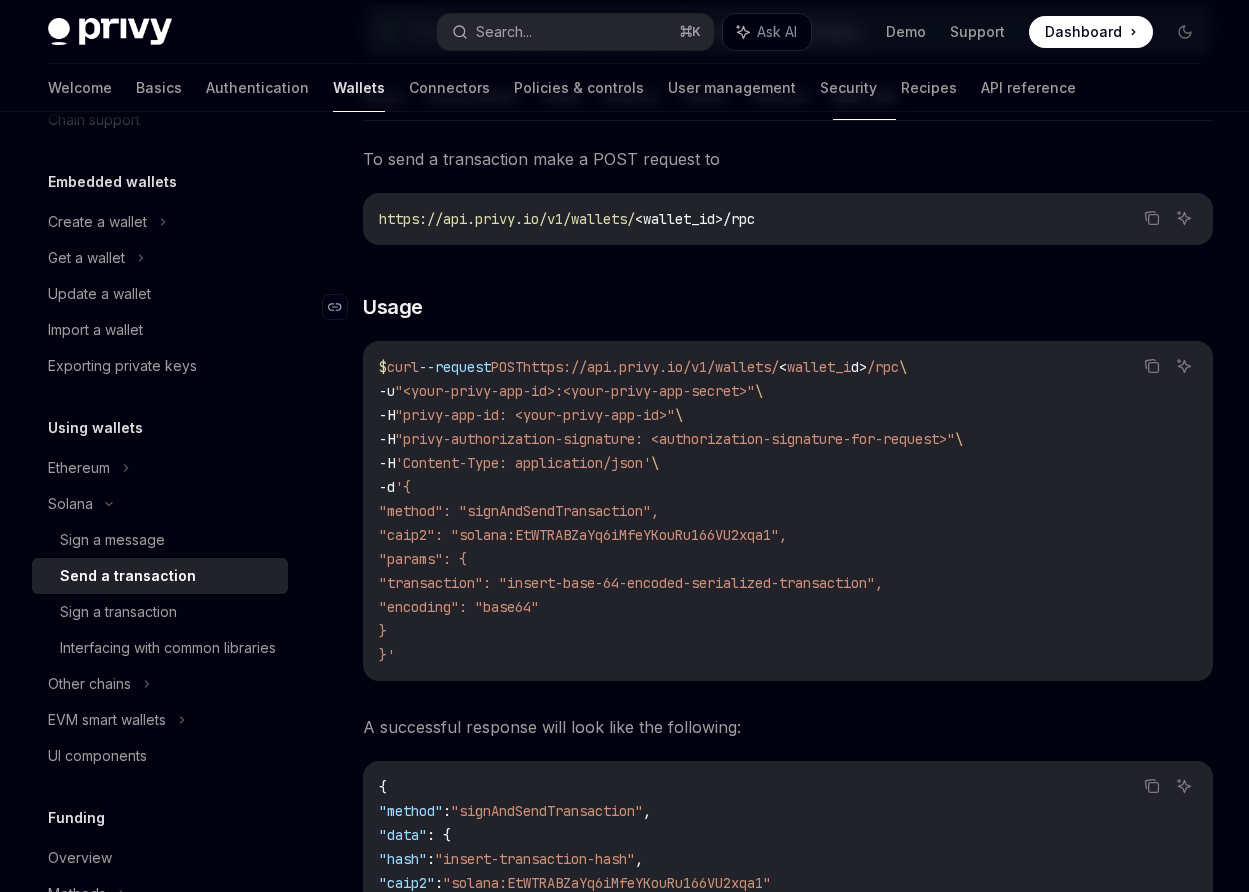 scroll, scrollTop: 273, scrollLeft: 0, axis: vertical 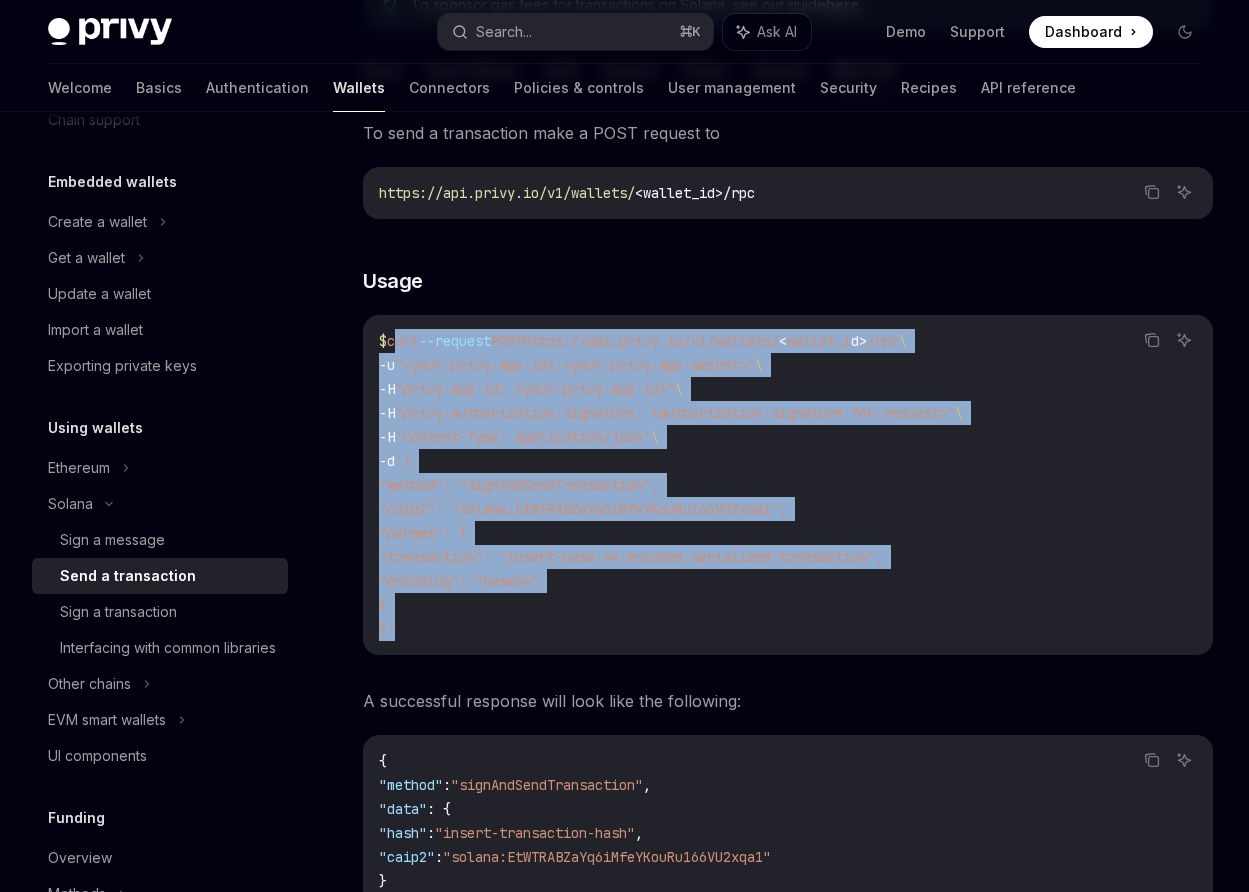 drag, startPoint x: 401, startPoint y: 620, endPoint x: 392, endPoint y: 347, distance: 273.14832 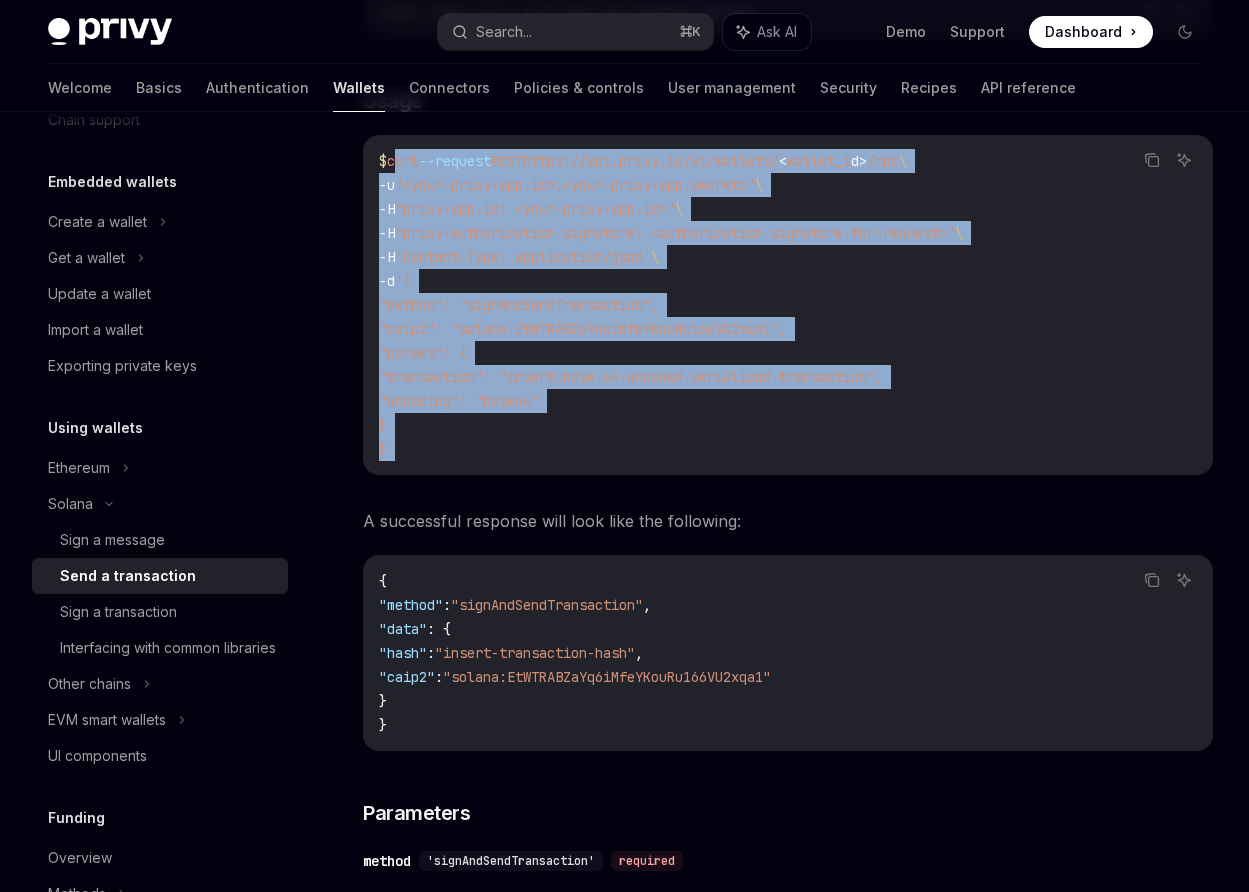 scroll, scrollTop: 618, scrollLeft: 0, axis: vertical 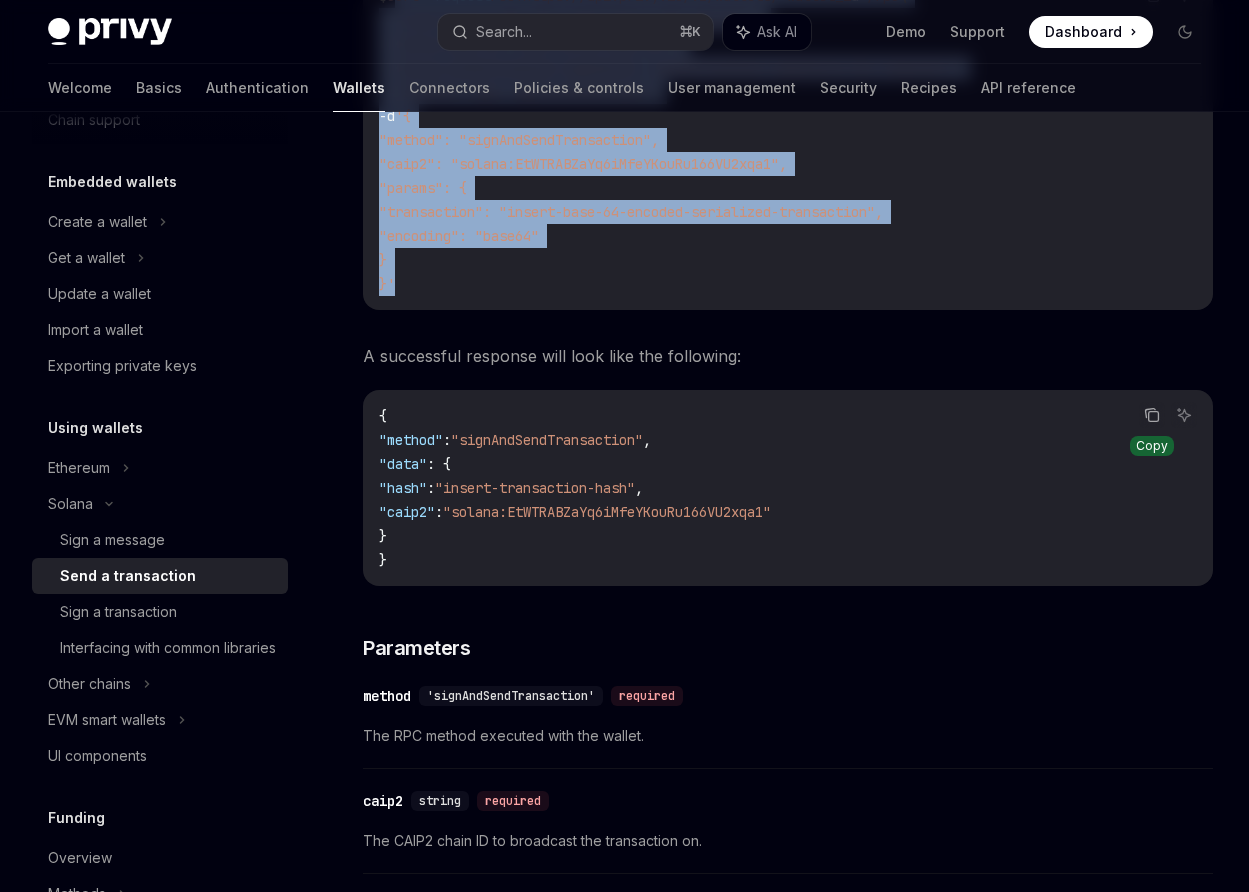 click 